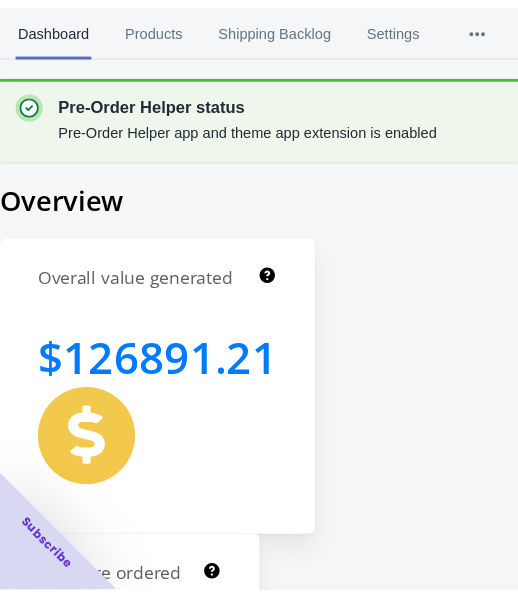 scroll, scrollTop: 0, scrollLeft: 0, axis: both 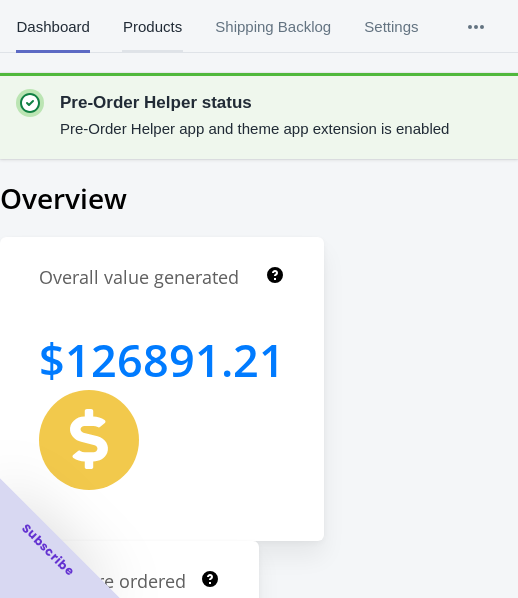 click on "Products" at bounding box center [152, 27] 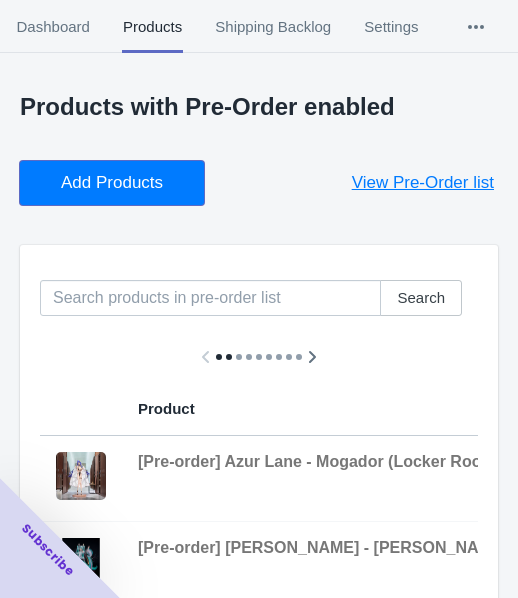 click on "Add Products" at bounding box center [112, 183] 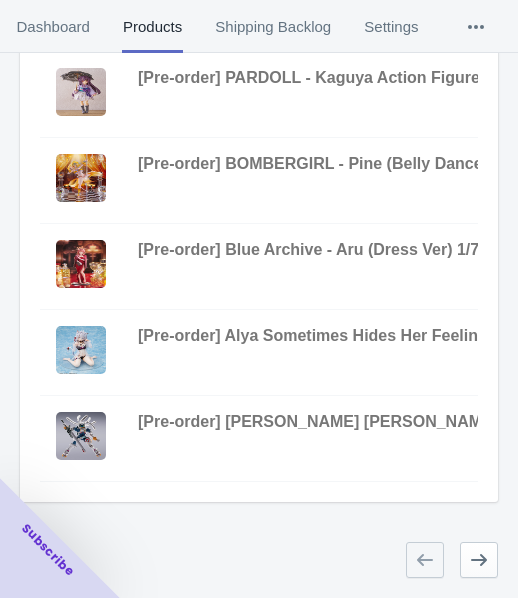 scroll, scrollTop: 823, scrollLeft: 0, axis: vertical 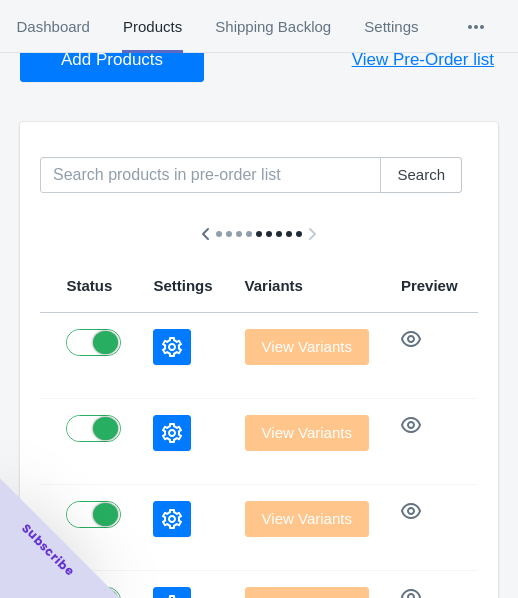 click 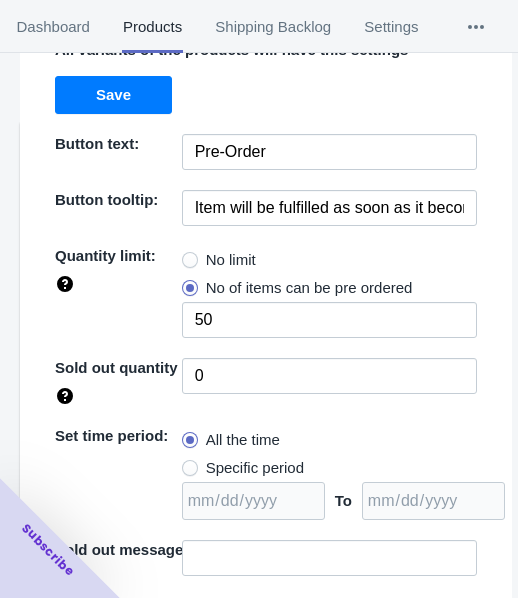 scroll, scrollTop: 200, scrollLeft: 0, axis: vertical 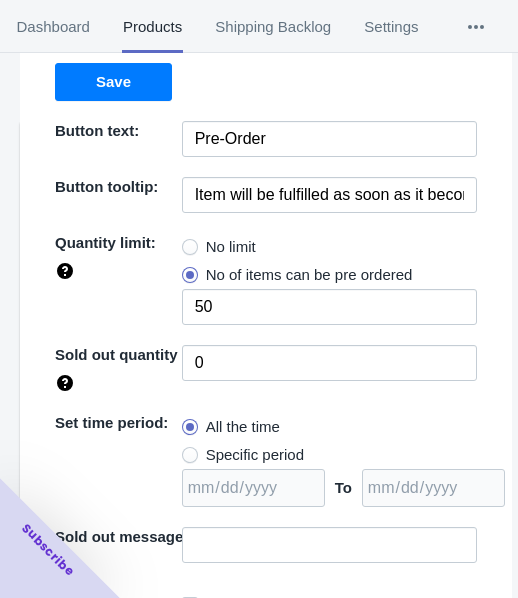 click on "Settings for product - " [Pre-order] The Rising of the Shield Hero Season 2 - Raphtalia 1/7 scale figure PROOF " All variants of the products will have this settings Save Button text: Pre-Order Button tooltip: Item will be fulfilled as soon as it becomes available Quantity limit: No limit No of items can be pre ordered 50 Sold out quantity 0 Set time period: All the time Specific period To Sold out message: Override settings: Do not override Cancel Save" at bounding box center [266, 295] 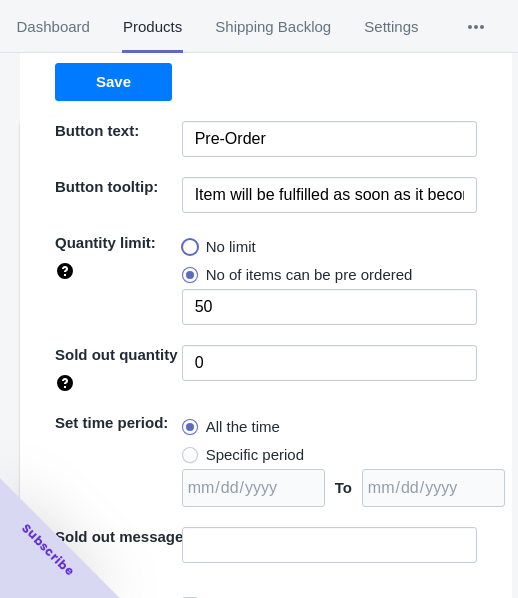 radio on "true" 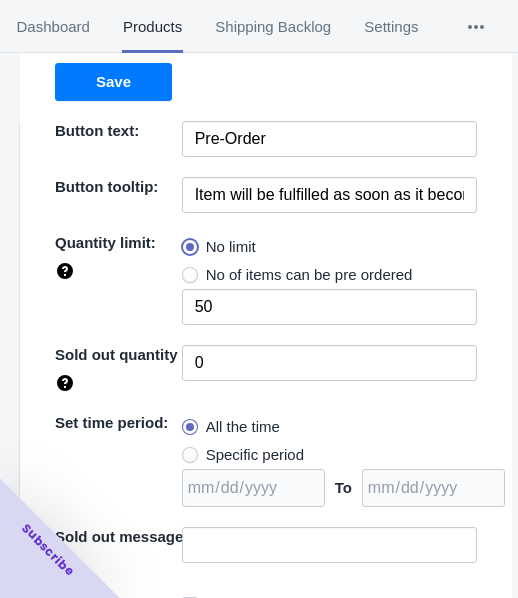 type 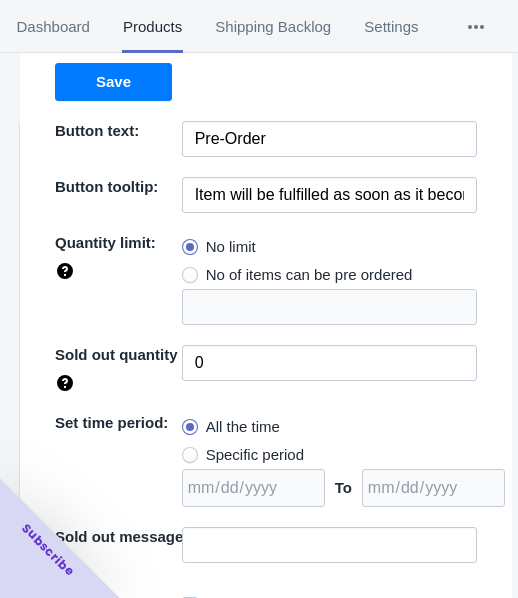 click on "Specific period" at bounding box center (255, 455) 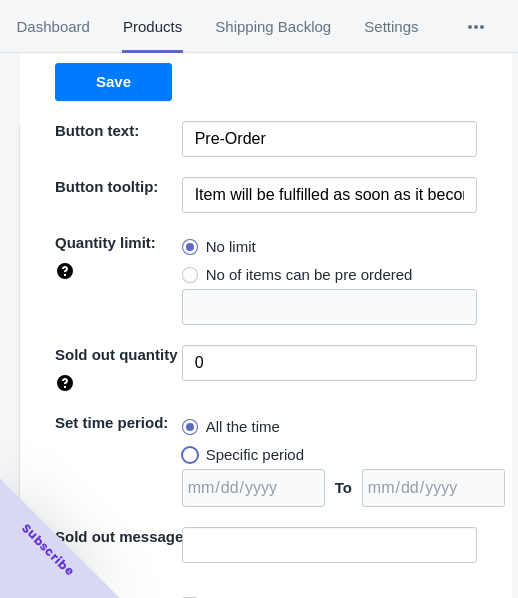 click on "Specific period" at bounding box center (187, 450) 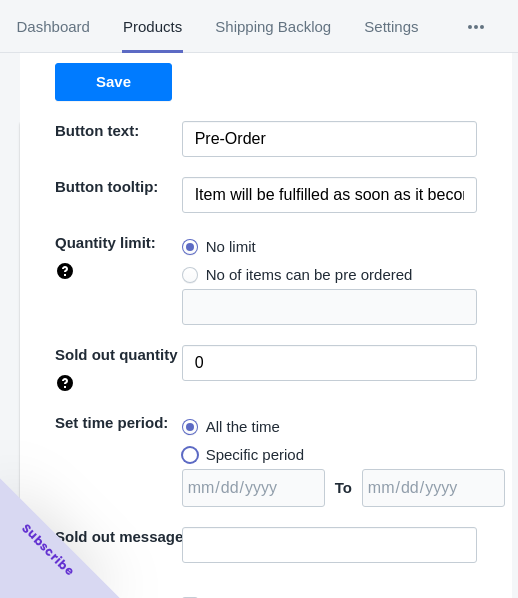 radio on "true" 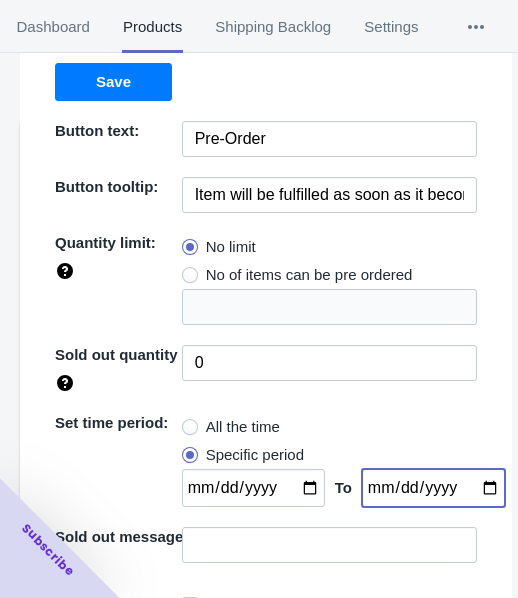 click at bounding box center [433, 488] 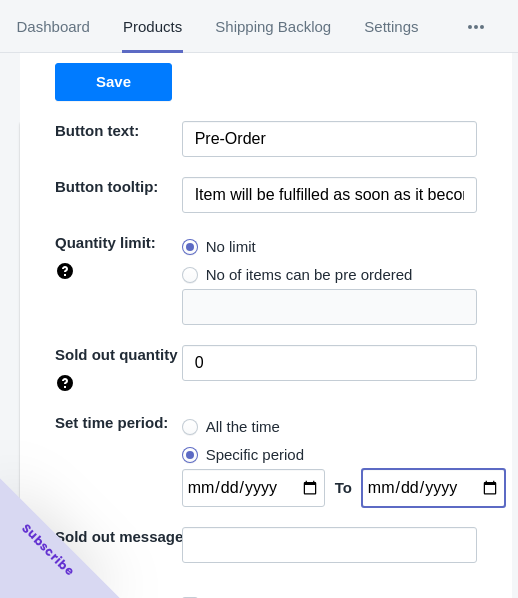 type on "[DATE]" 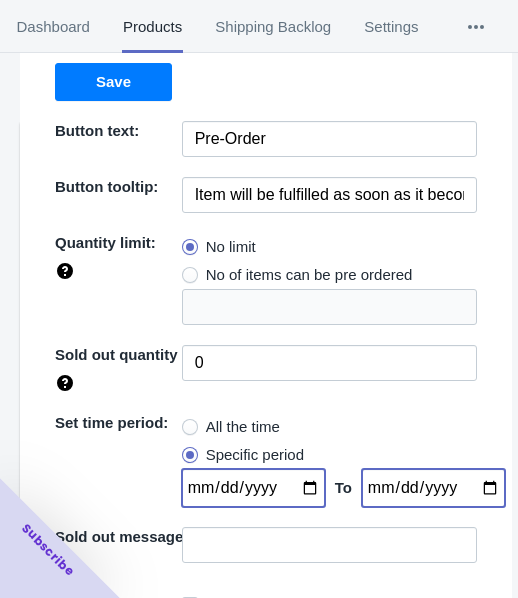 click at bounding box center (253, 488) 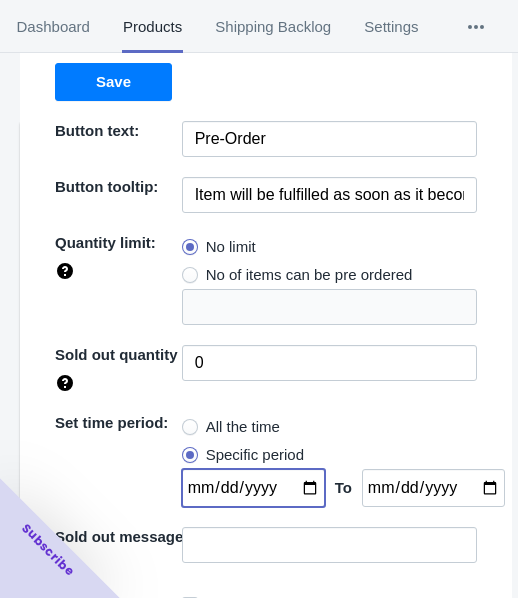 type on "[DATE]" 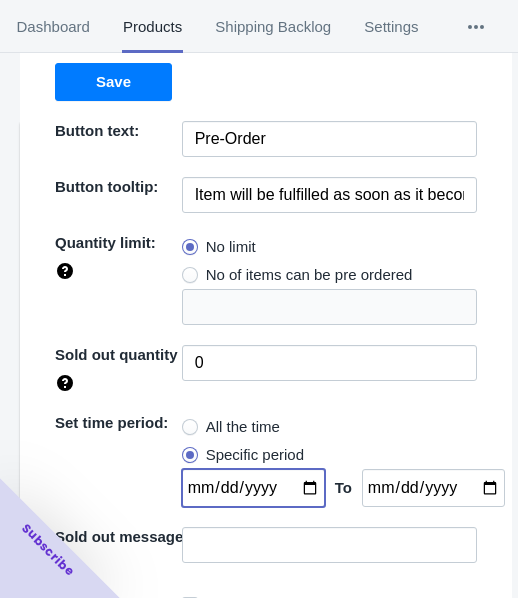 scroll, scrollTop: 290, scrollLeft: 0, axis: vertical 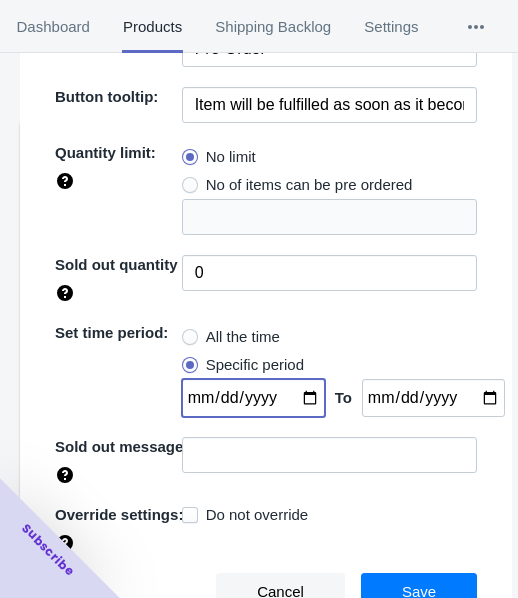 click on "Save" at bounding box center (419, 592) 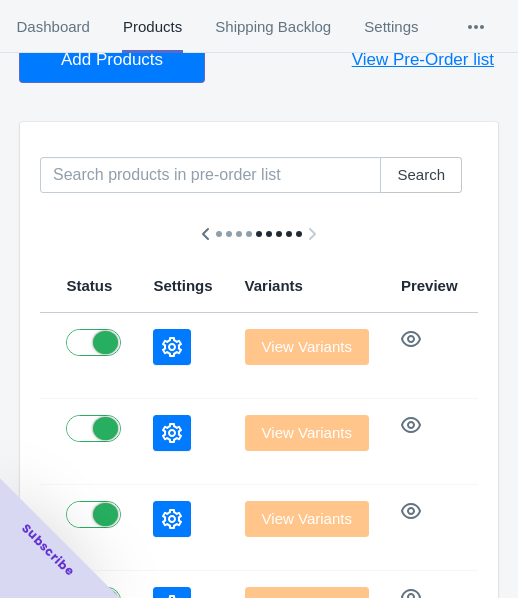 click on "Add Products" at bounding box center (112, 60) 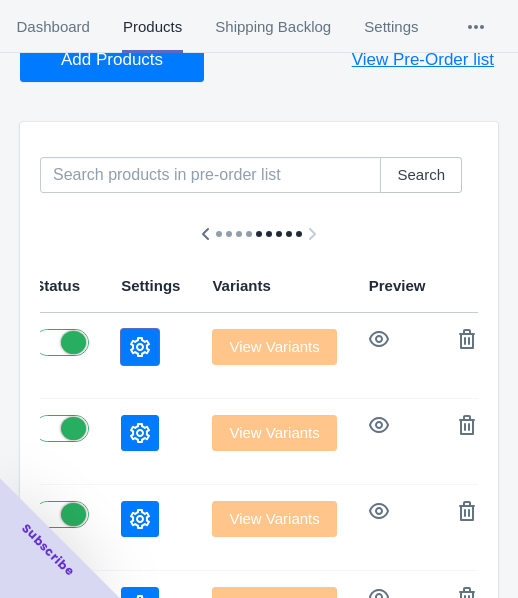 click 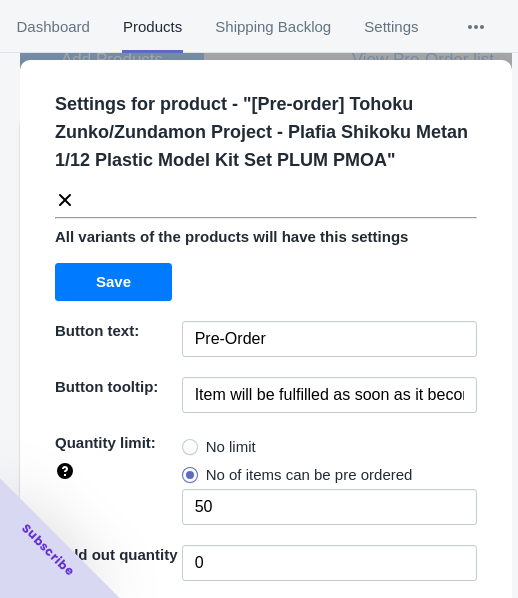 drag, startPoint x: 239, startPoint y: 445, endPoint x: 268, endPoint y: 373, distance: 77.62087 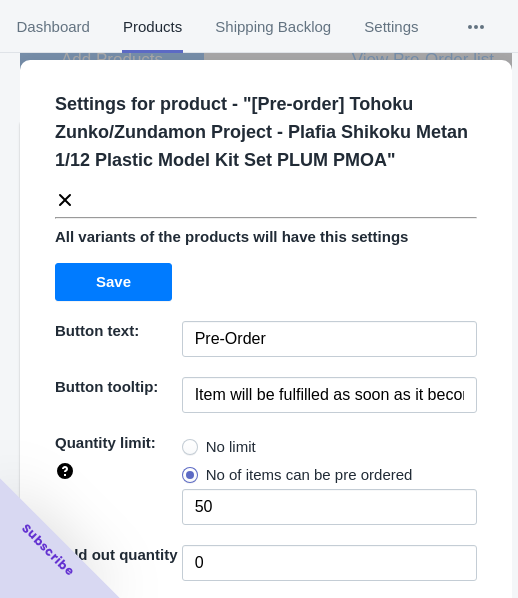 click on "No limit" at bounding box center (231, 447) 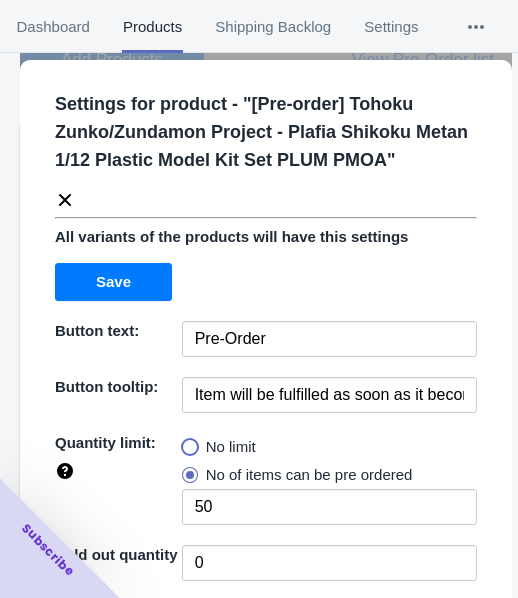 radio on "true" 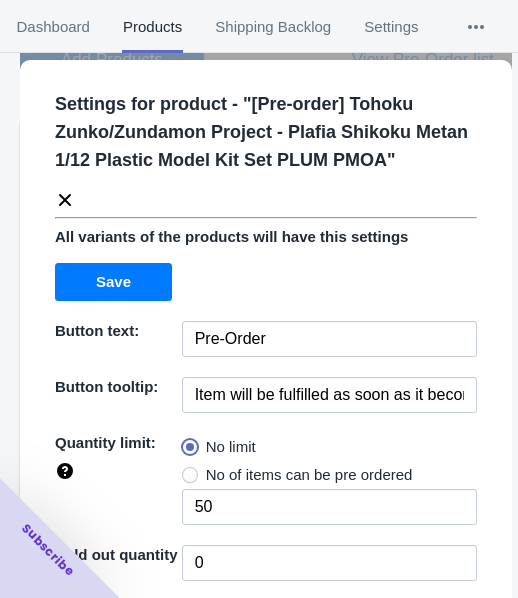 type 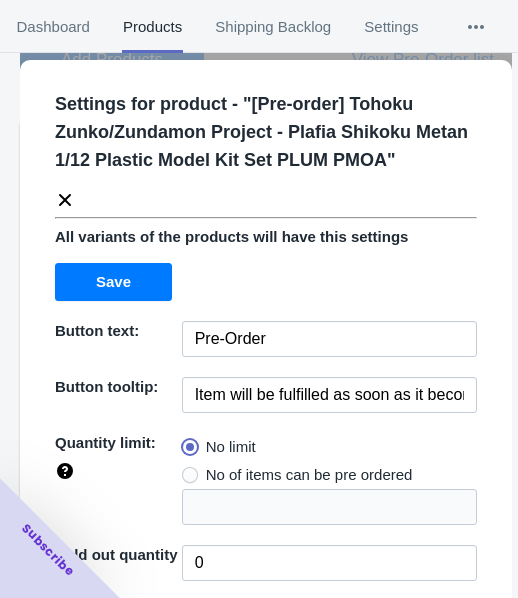 scroll, scrollTop: 290, scrollLeft: 0, axis: vertical 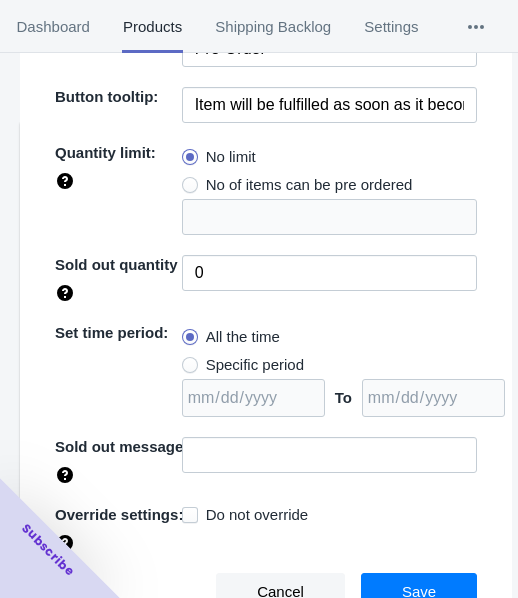 drag, startPoint x: 243, startPoint y: 370, endPoint x: 426, endPoint y: 371, distance: 183.00273 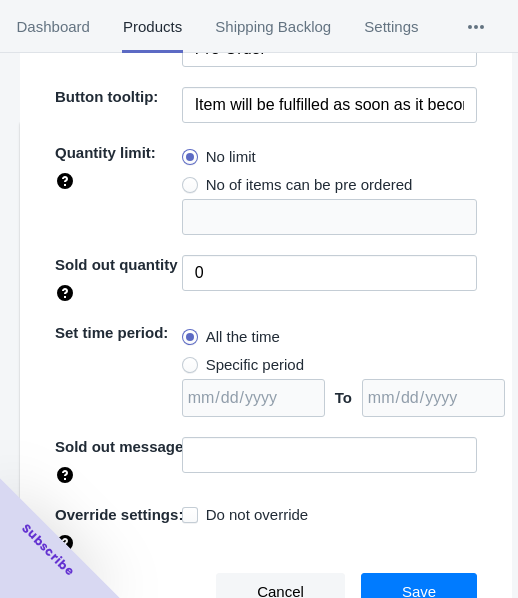 click on "Specific period" at bounding box center [255, 365] 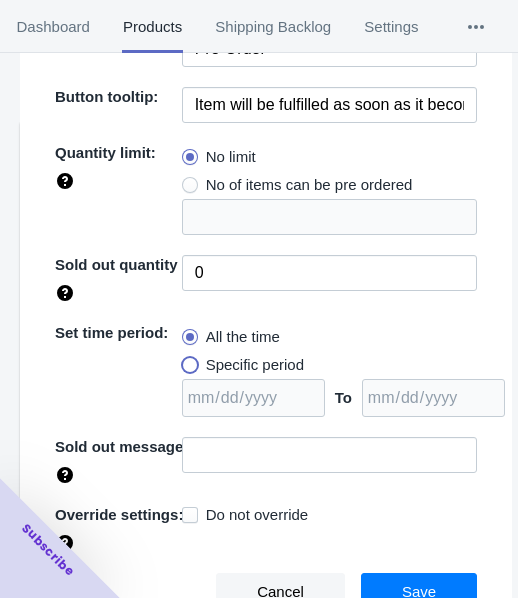 click on "Specific period" at bounding box center (187, 360) 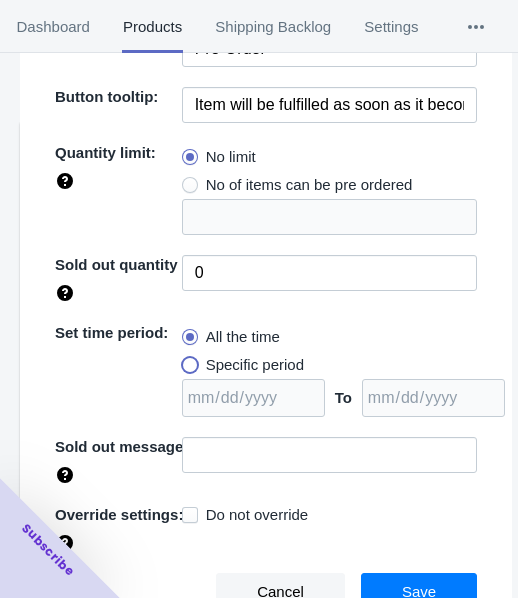 radio on "true" 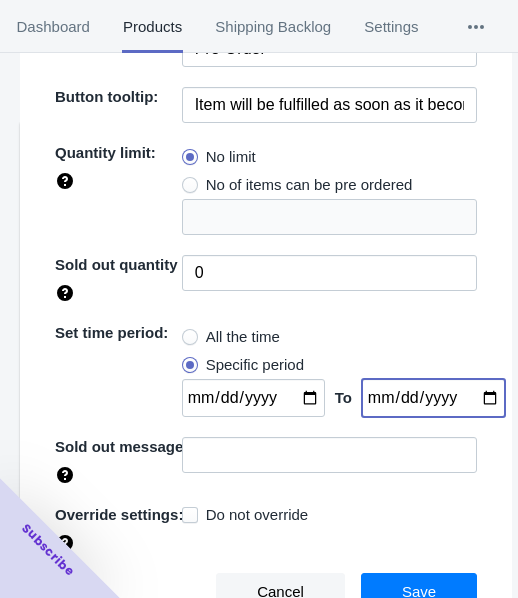click at bounding box center (433, 398) 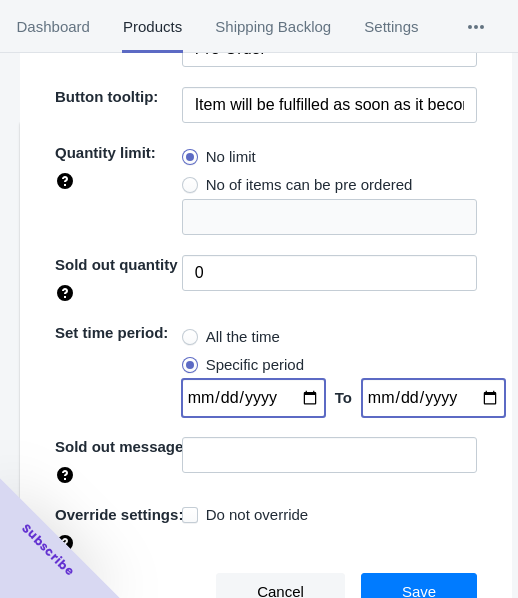 click at bounding box center (253, 398) 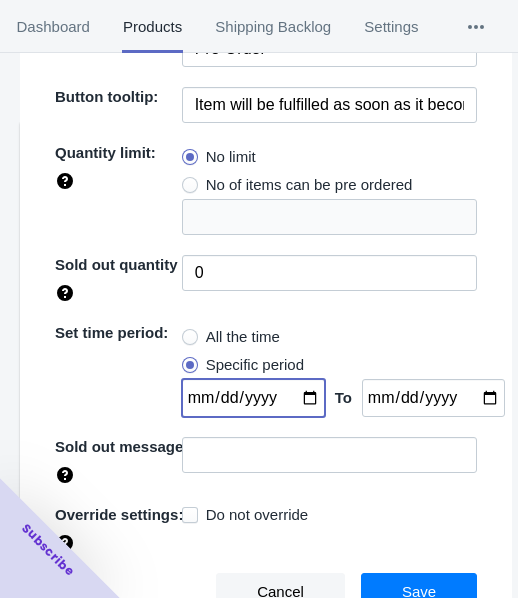 type on "[DATE]" 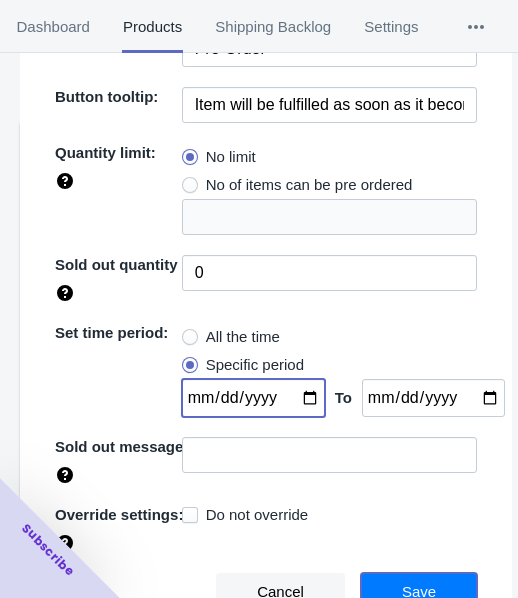 drag, startPoint x: 422, startPoint y: 592, endPoint x: 401, endPoint y: 575, distance: 27.018513 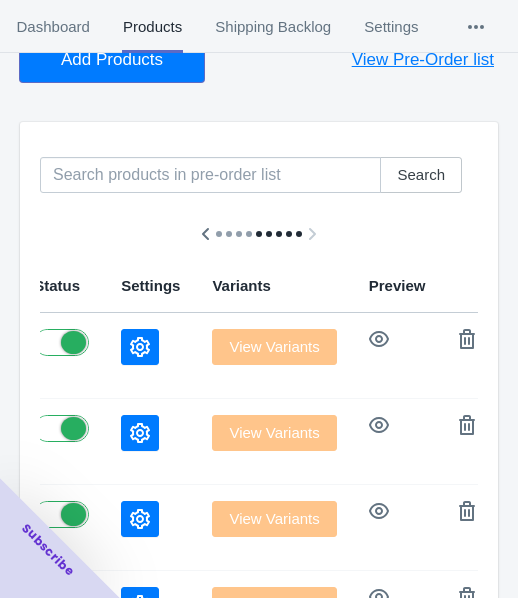 click on "Add Products" at bounding box center (112, 60) 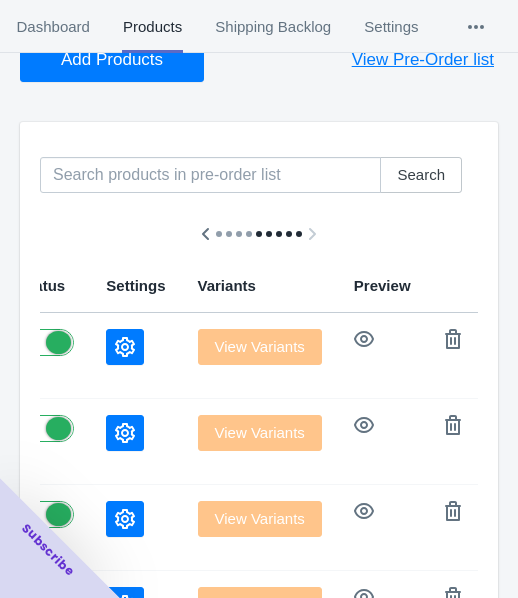 scroll, scrollTop: 0, scrollLeft: 1074, axis: horizontal 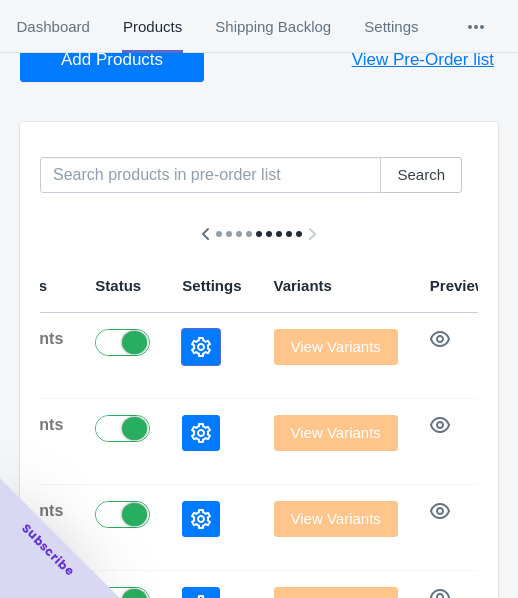 click at bounding box center (201, 347) 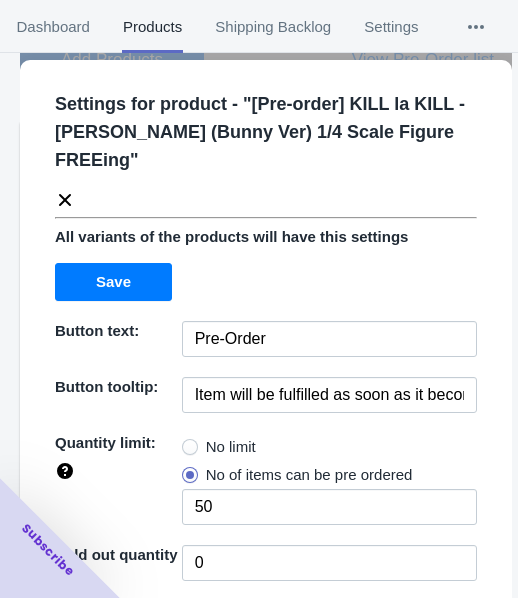 drag, startPoint x: 244, startPoint y: 437, endPoint x: 246, endPoint y: 427, distance: 10.198039 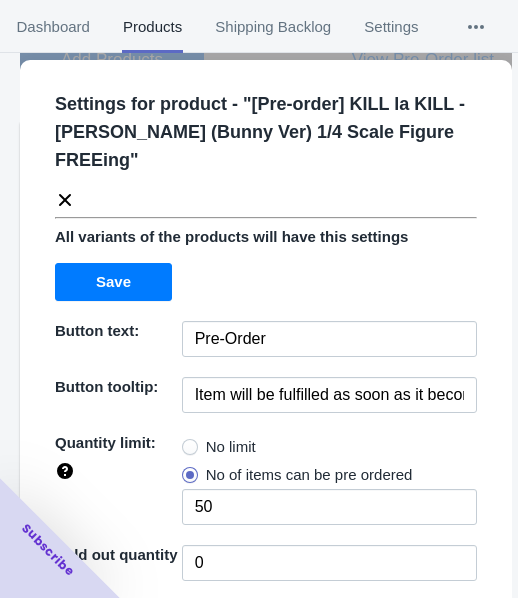 click on "No limit" at bounding box center [231, 447] 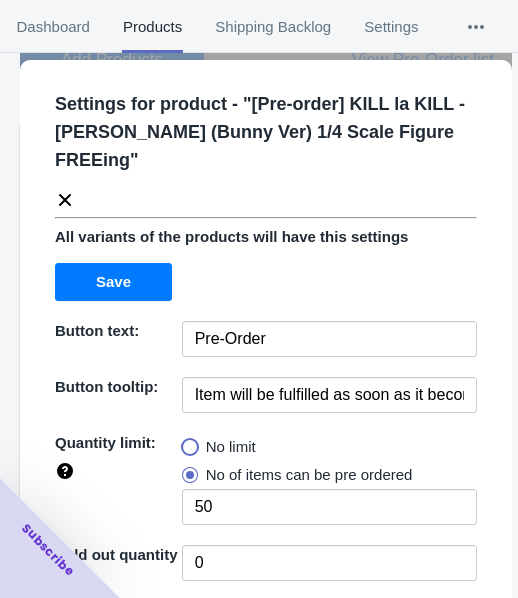 radio on "true" 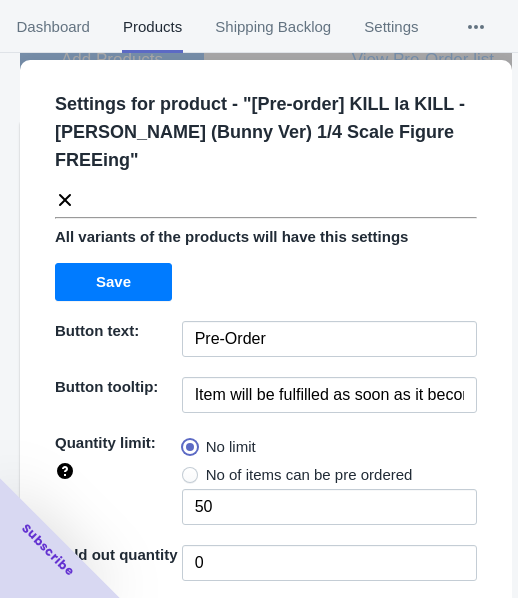 type 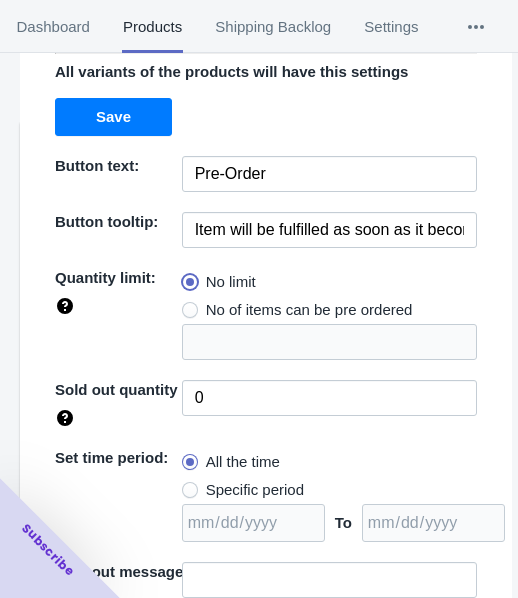 scroll, scrollTop: 290, scrollLeft: 0, axis: vertical 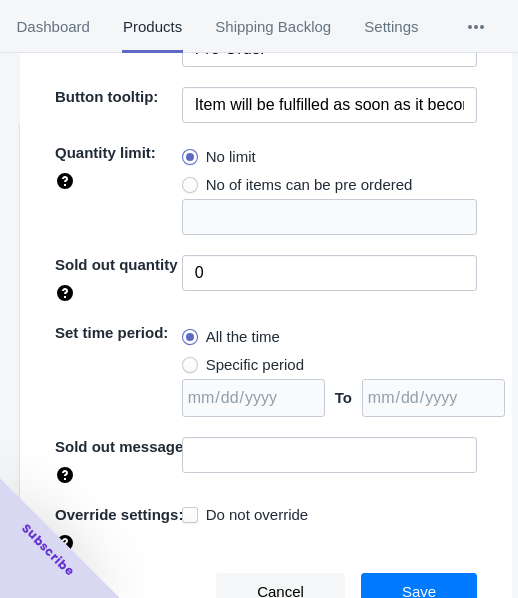 click on "Specific period" at bounding box center [255, 365] 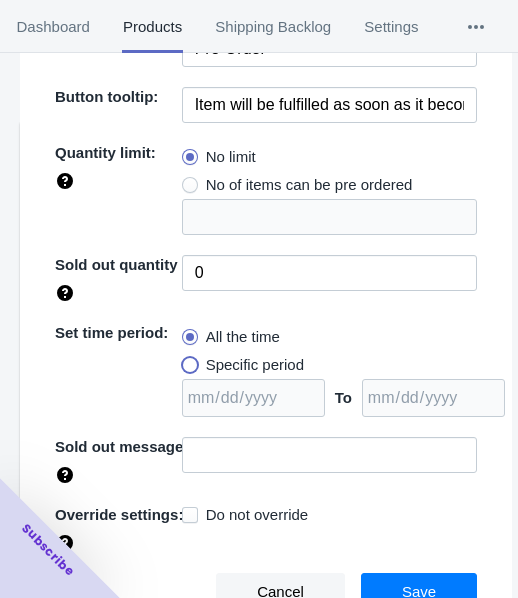 radio on "true" 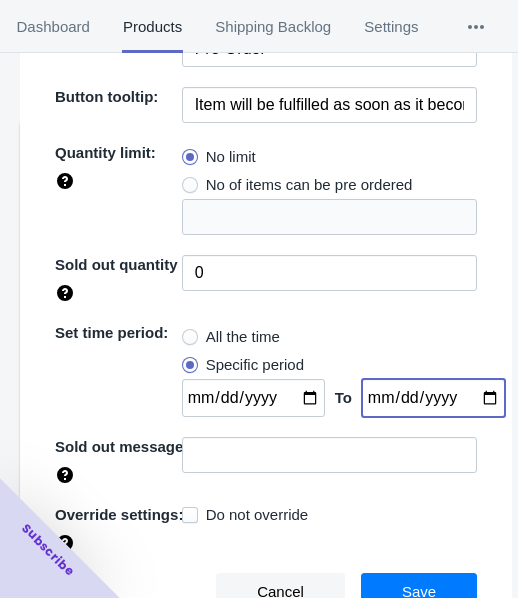 click at bounding box center [433, 398] 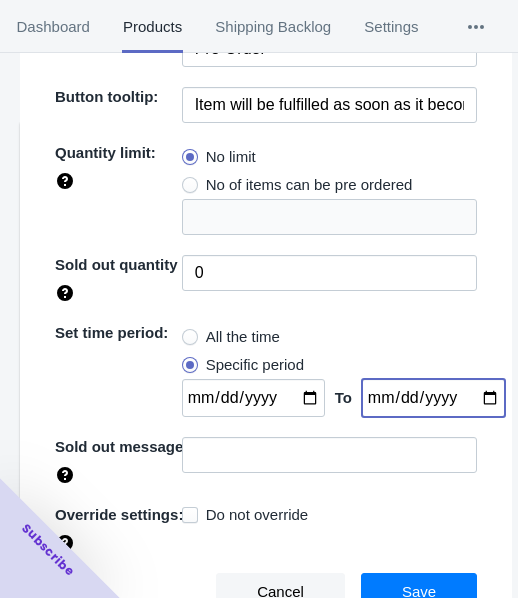 type on "[DATE]" 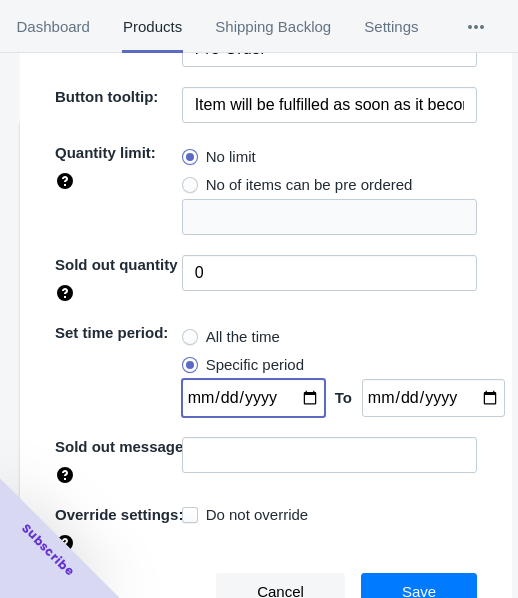 click at bounding box center [253, 398] 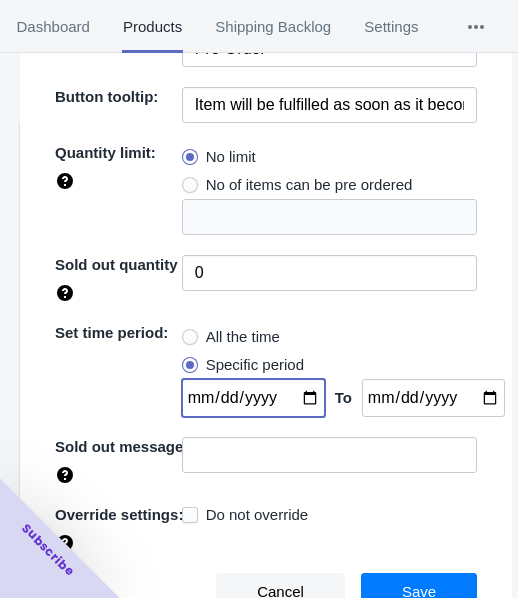 type on "[DATE]" 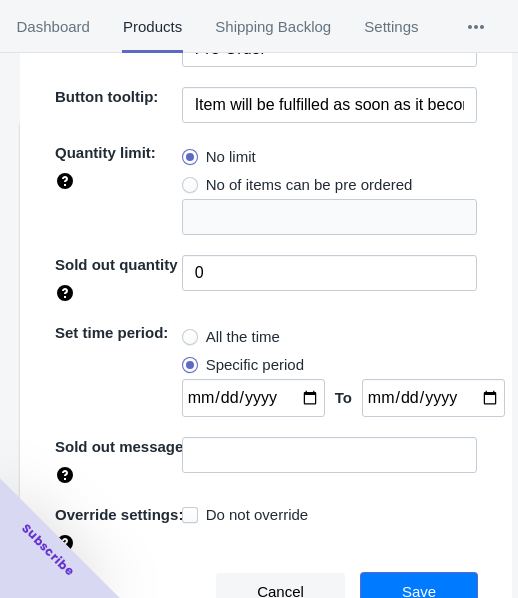 click on "Save" at bounding box center [419, 592] 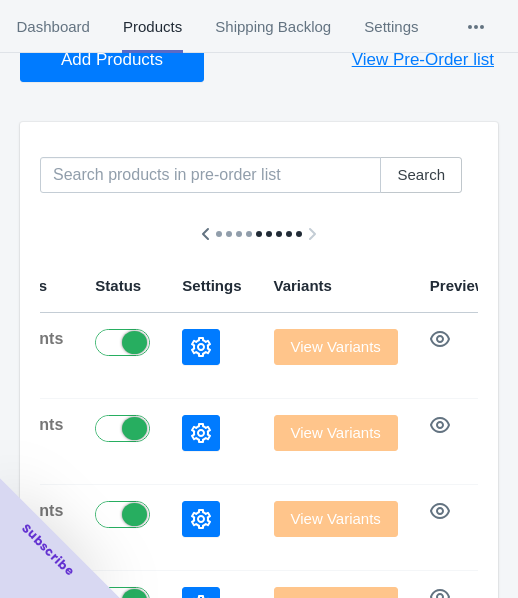 click on "Add Products" at bounding box center [112, 60] 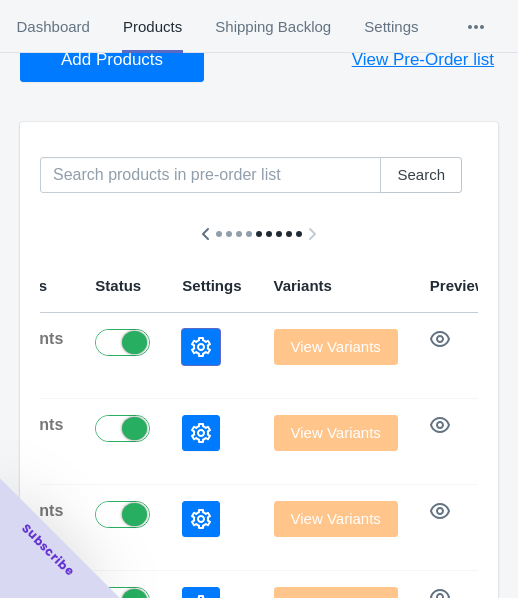 click 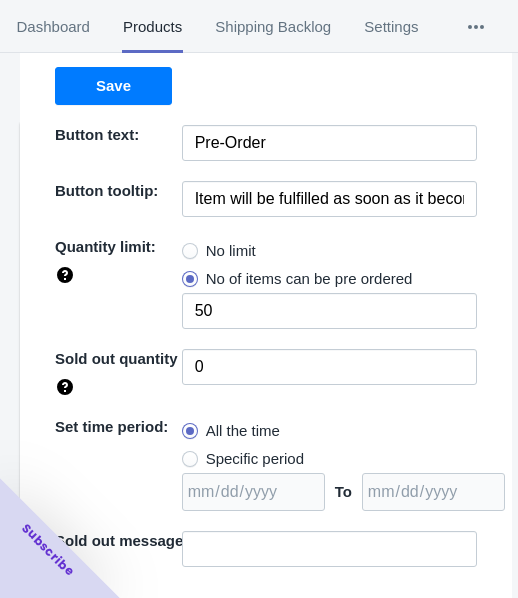 scroll, scrollTop: 200, scrollLeft: 0, axis: vertical 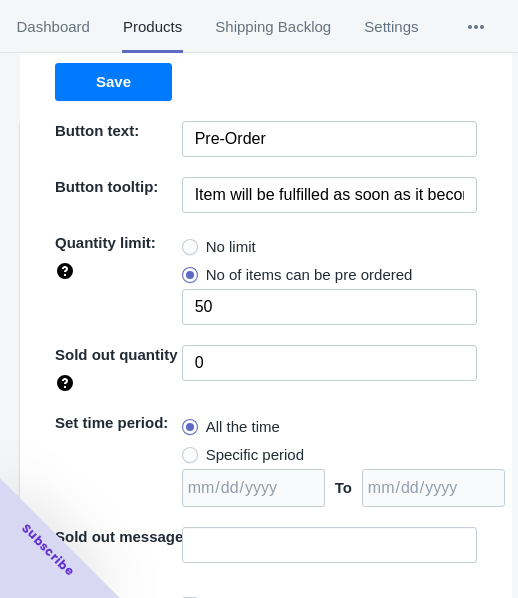 click on "No limit" at bounding box center (231, 247) 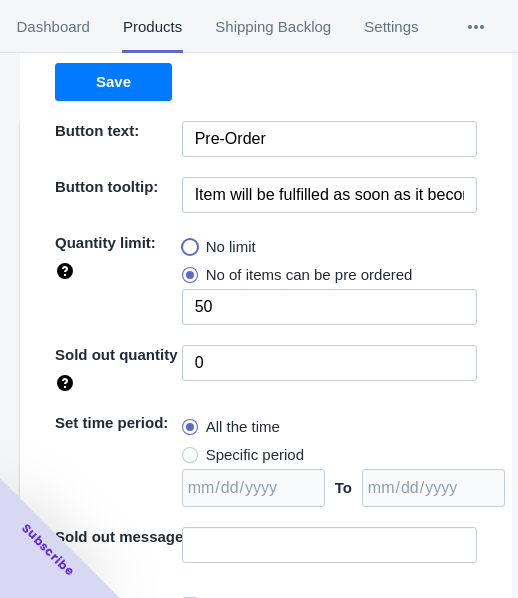 click on "No limit" at bounding box center (187, 242) 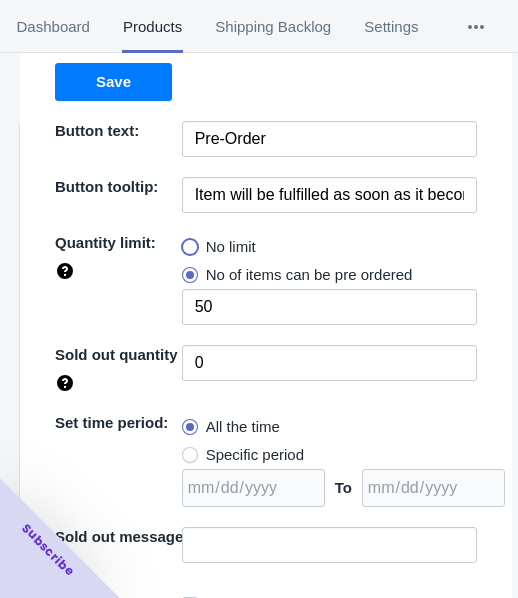 radio on "true" 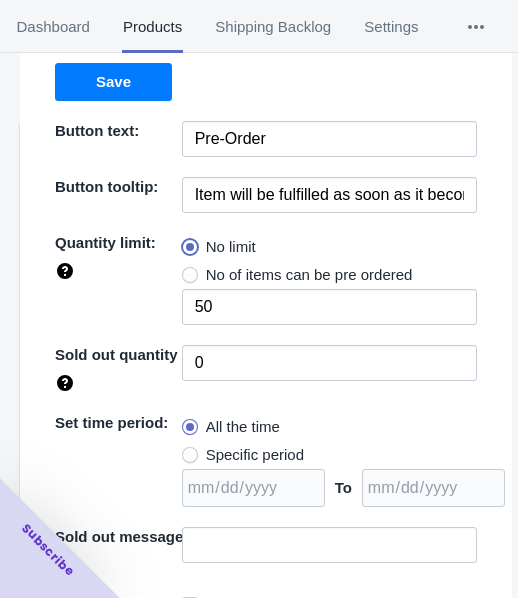 type 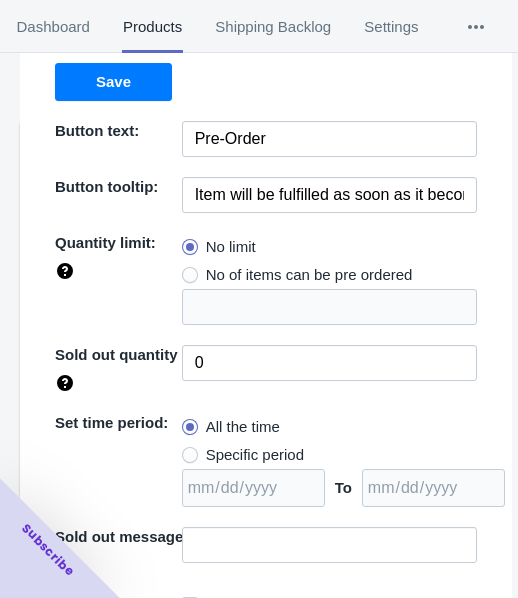 click on "Specific period" at bounding box center (255, 455) 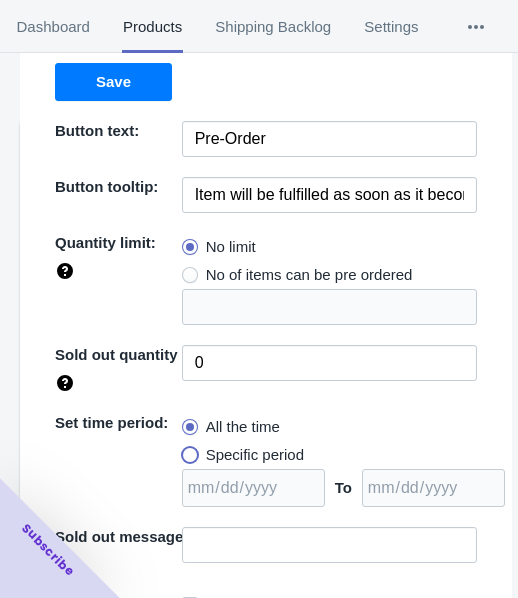 click on "Specific period" at bounding box center (187, 450) 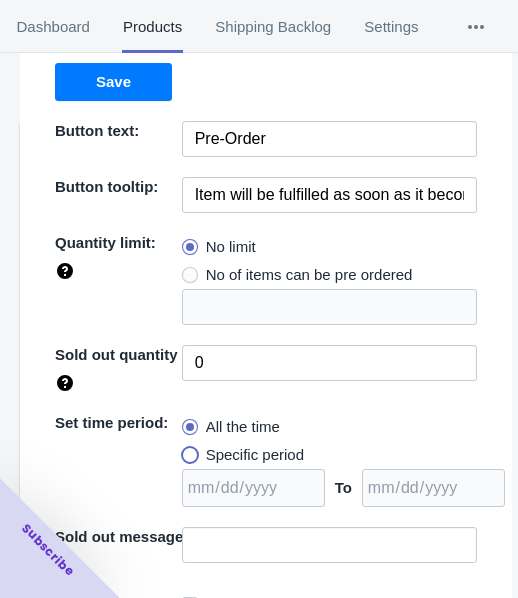 radio on "true" 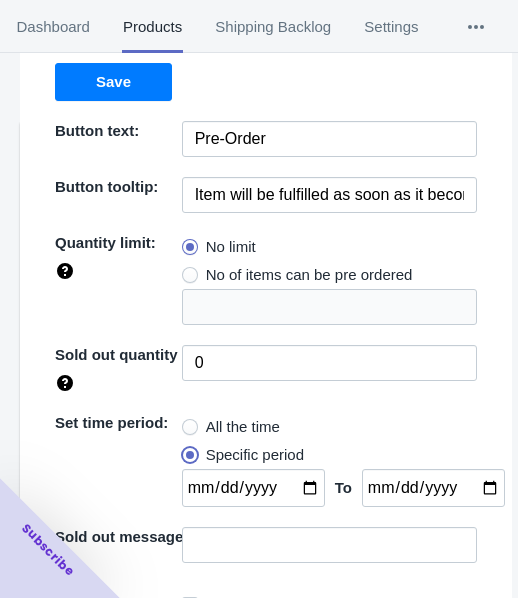 scroll, scrollTop: 290, scrollLeft: 0, axis: vertical 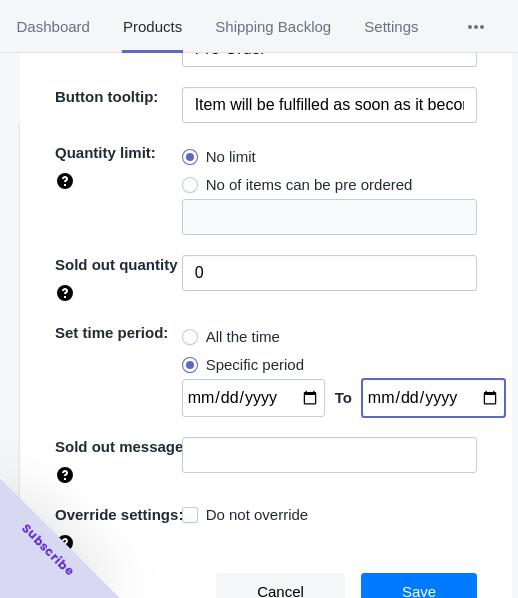 click at bounding box center (433, 398) 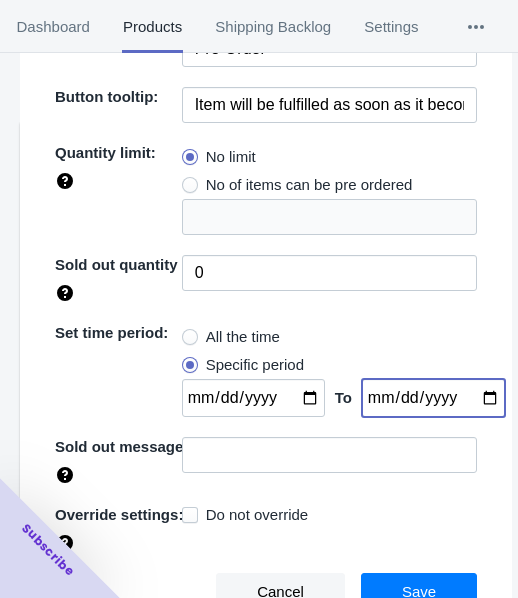 type on "[DATE]" 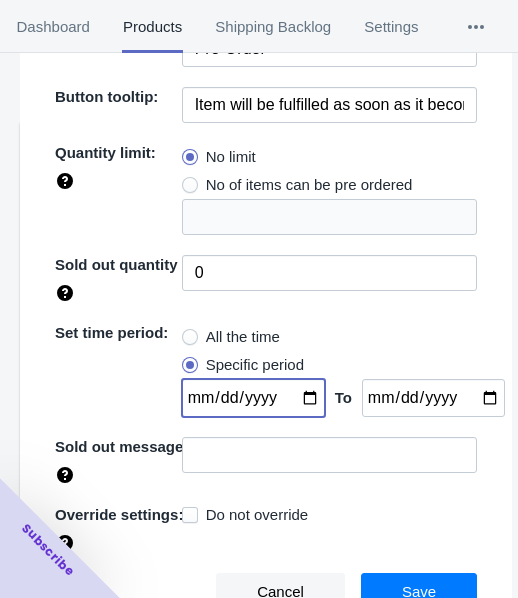 click at bounding box center [253, 398] 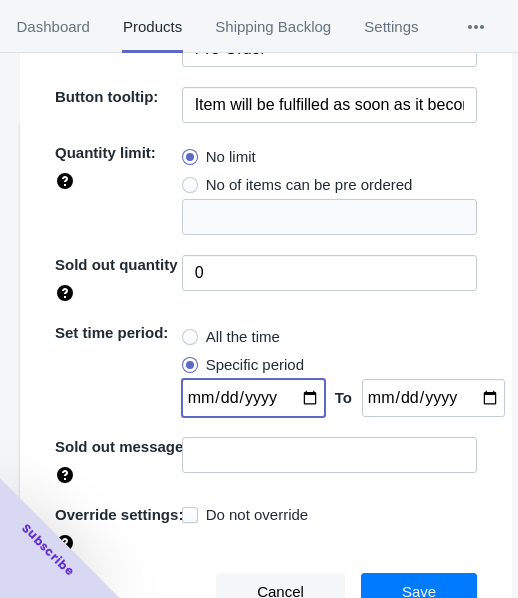 type on "[DATE]" 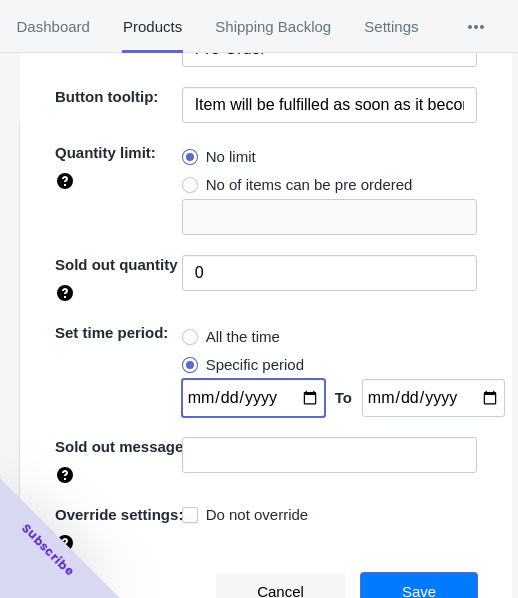 click on "Save" at bounding box center [419, 592] 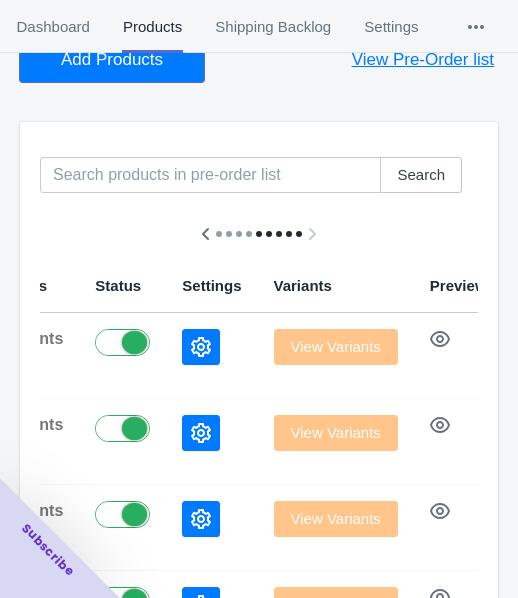 click on "Add Products" at bounding box center [112, 60] 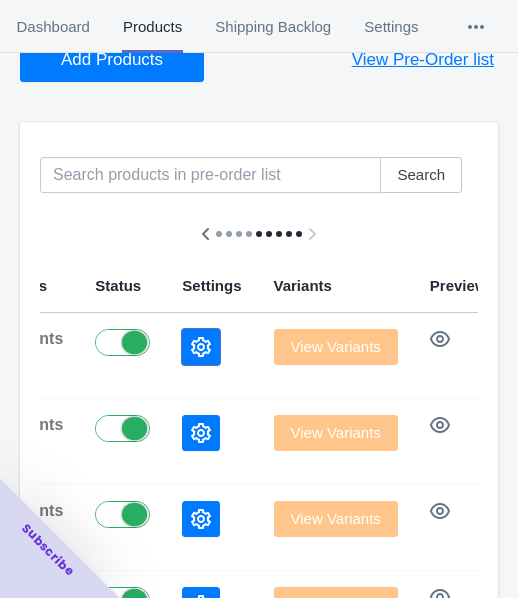 click 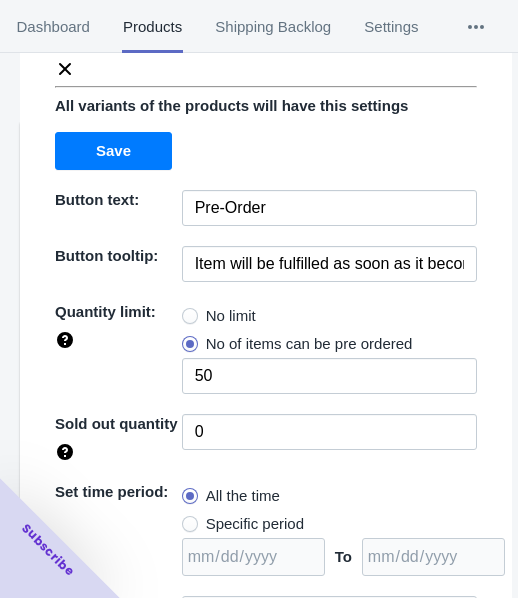 scroll, scrollTop: 290, scrollLeft: 0, axis: vertical 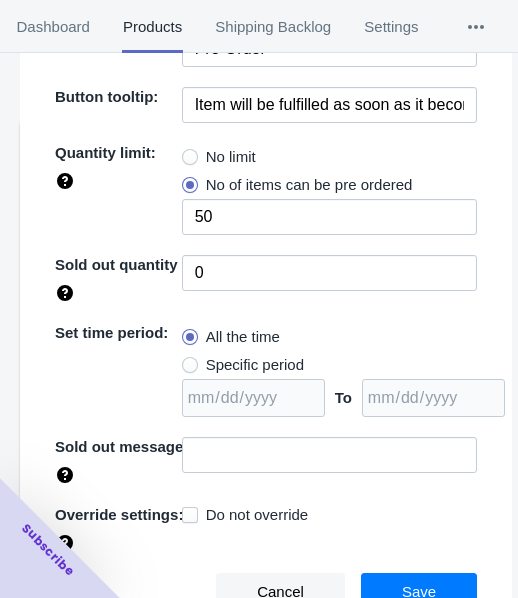 drag, startPoint x: 233, startPoint y: 145, endPoint x: 244, endPoint y: 175, distance: 31.95309 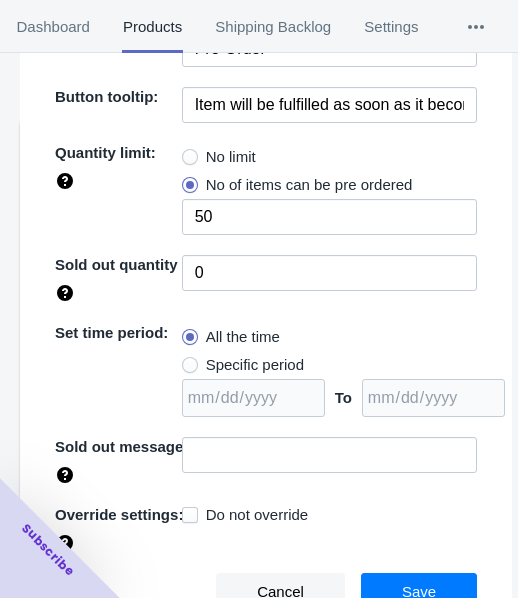 click on "No limit" at bounding box center (231, 157) 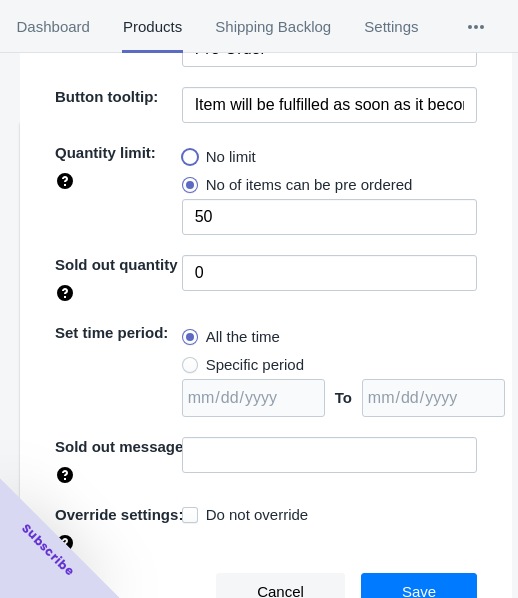 radio on "true" 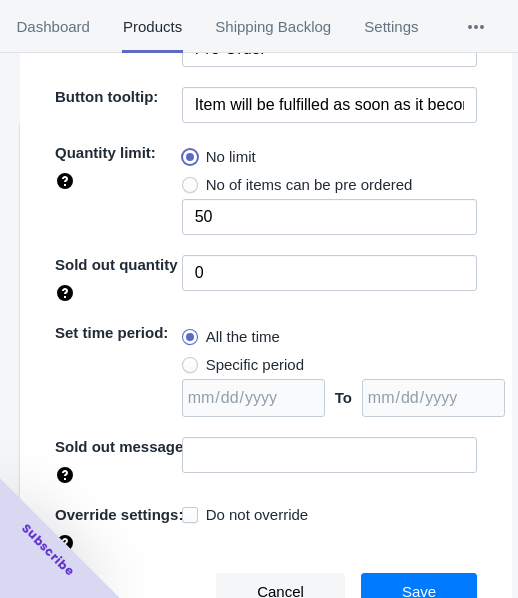 type 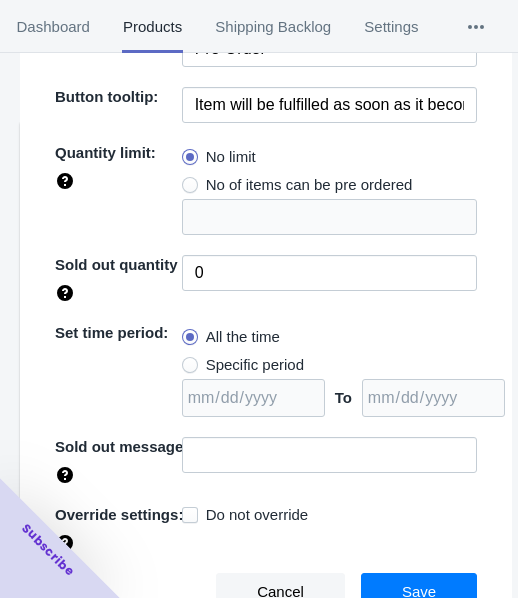 drag, startPoint x: 264, startPoint y: 362, endPoint x: 401, endPoint y: 390, distance: 139.83205 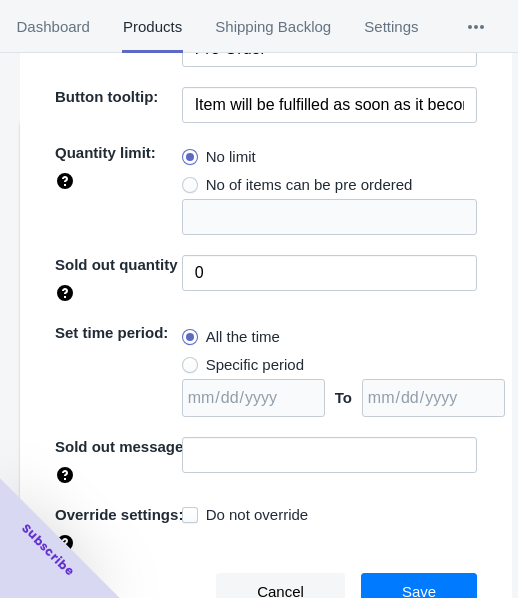 click on "Specific period" at bounding box center (255, 365) 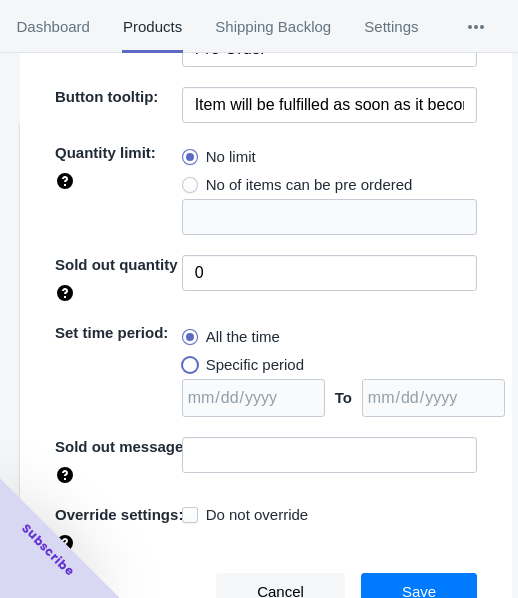 radio on "true" 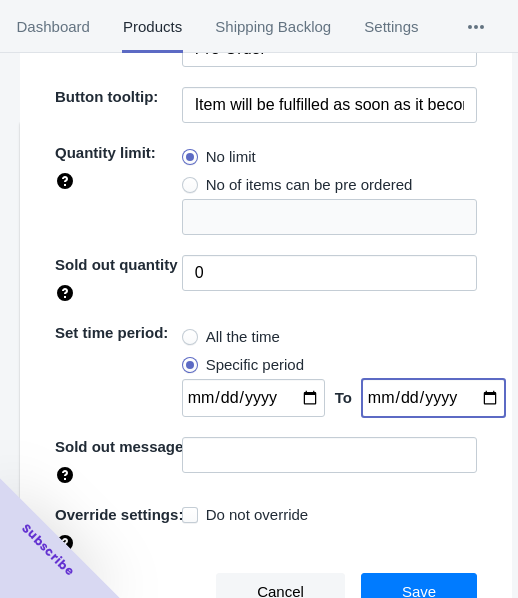 click 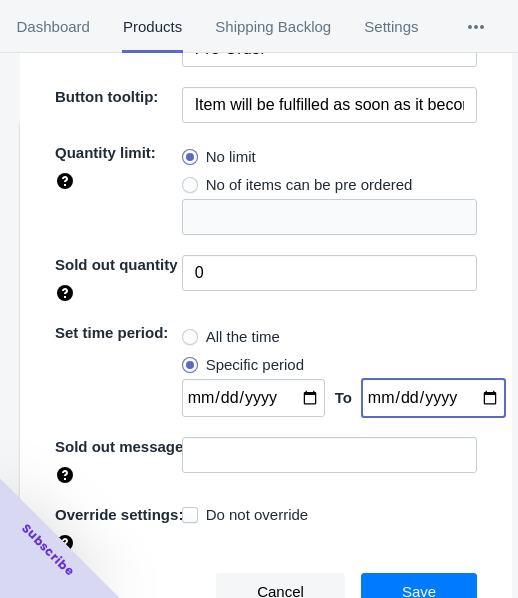 type on "[DATE]" 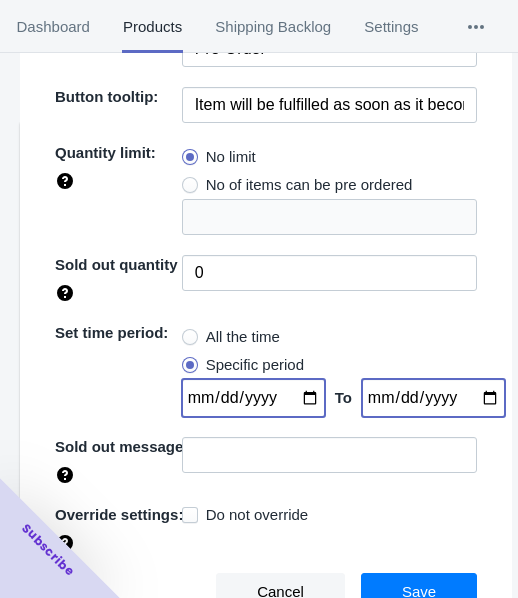 drag, startPoint x: 293, startPoint y: 399, endPoint x: 297, endPoint y: 386, distance: 13.601471 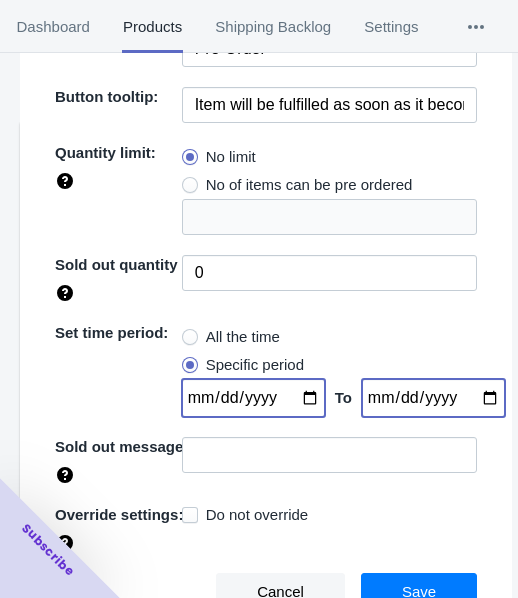 click at bounding box center [253, 398] 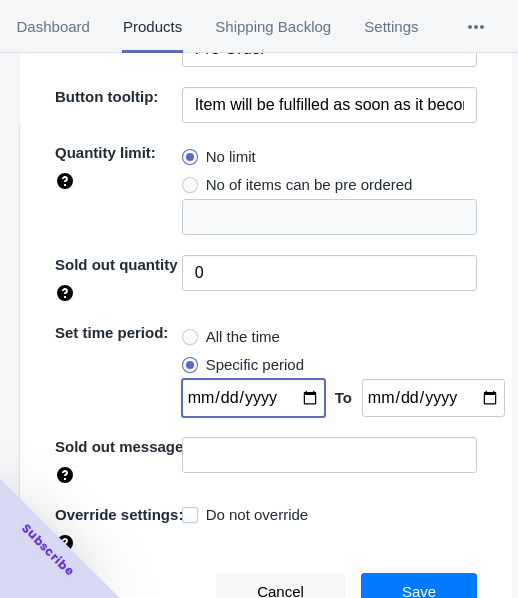 type on "[DATE]" 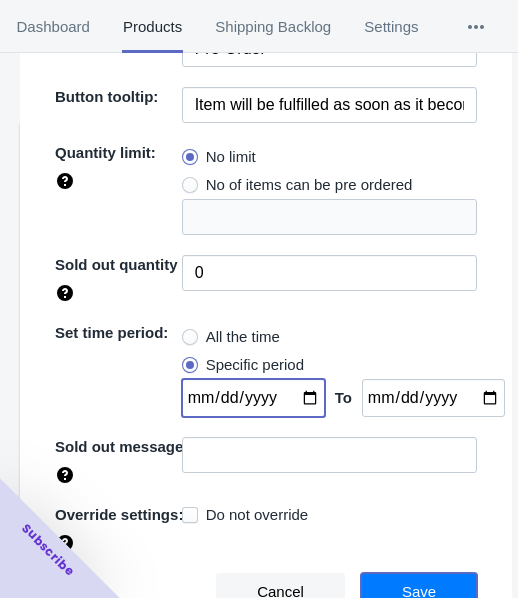 click on "Save" at bounding box center [419, 592] 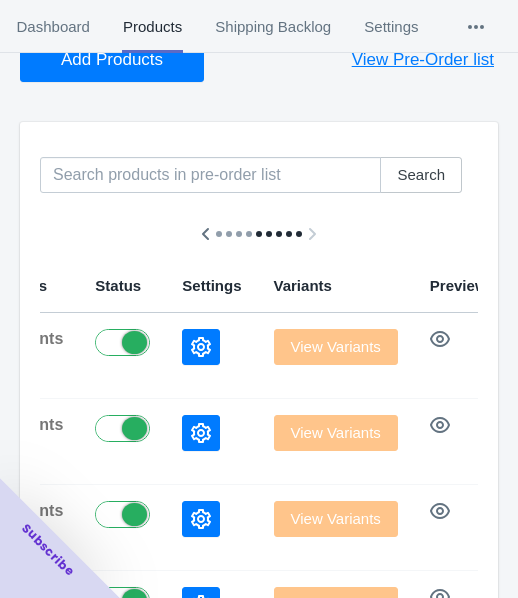 click on "Add Products" at bounding box center [112, 60] 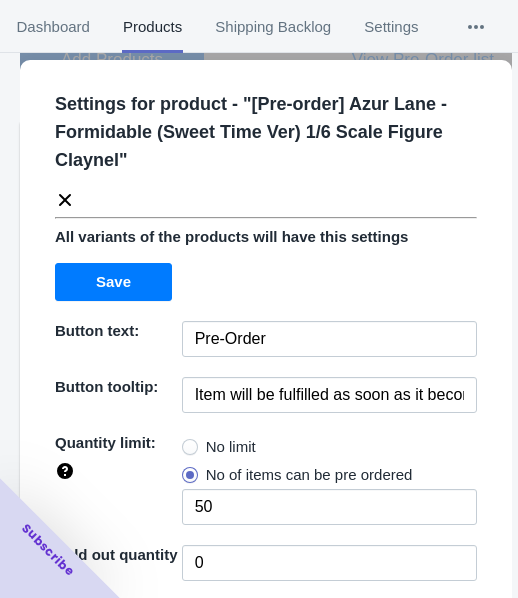 click on "No limit" at bounding box center (231, 447) 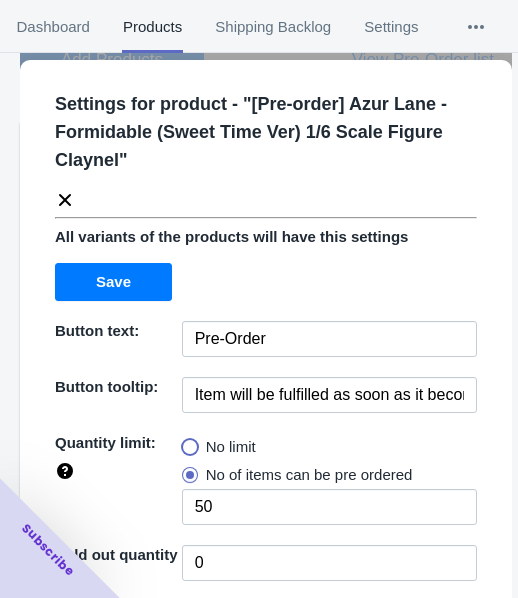 radio on "true" 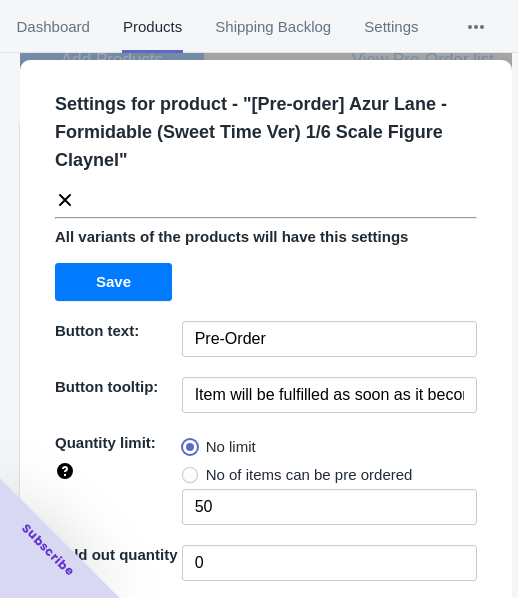 type 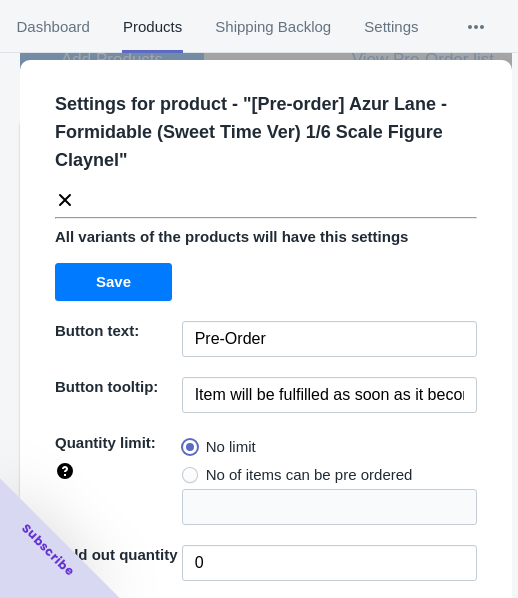 scroll, scrollTop: 290, scrollLeft: 0, axis: vertical 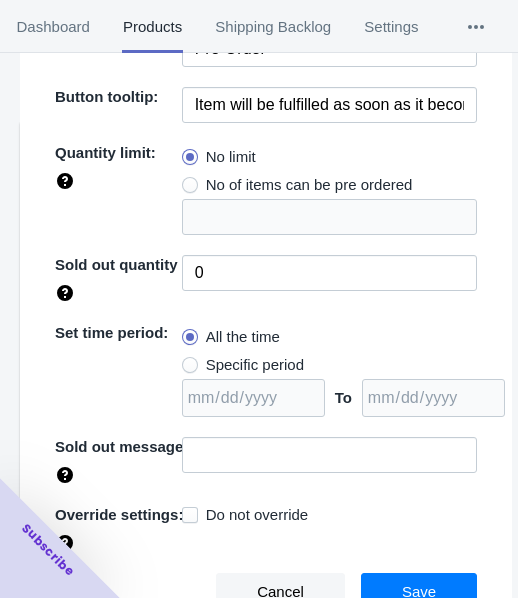 click on "Specific period" at bounding box center (255, 365) 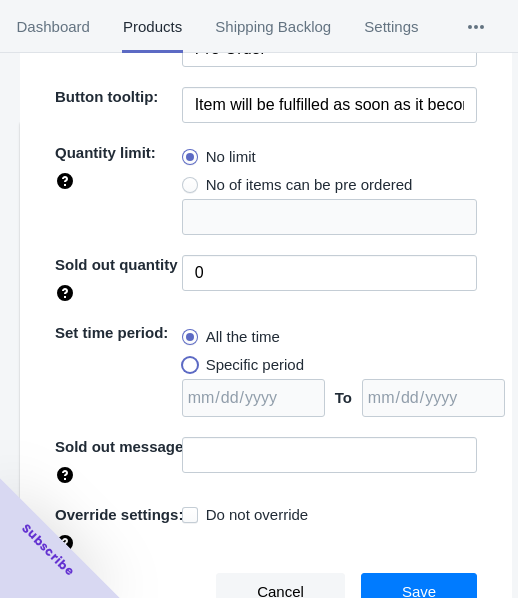 radio on "true" 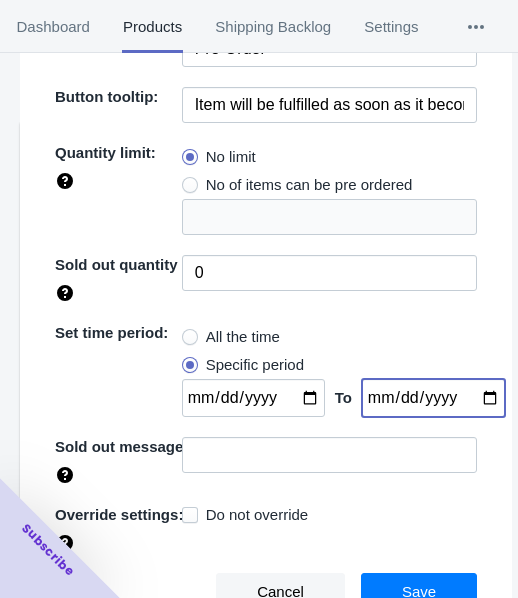 click at bounding box center (433, 398) 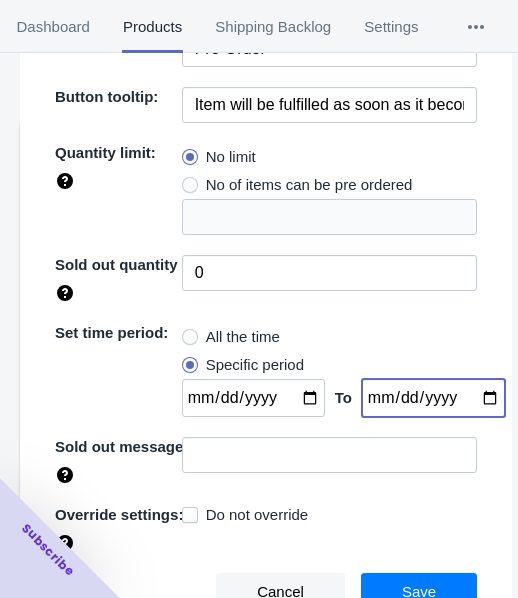 type on "[DATE]" 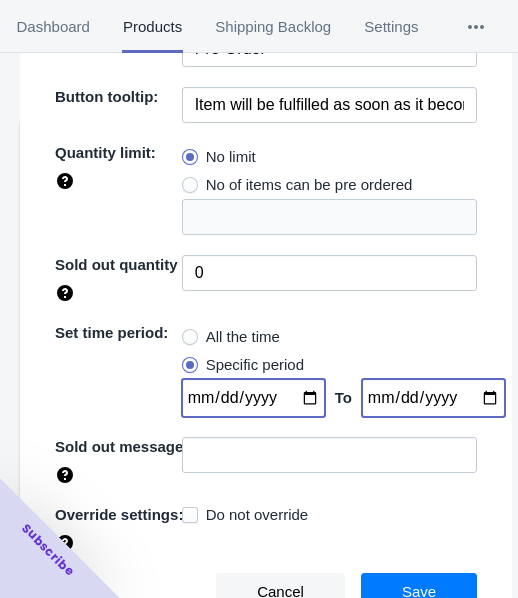 click at bounding box center (253, 398) 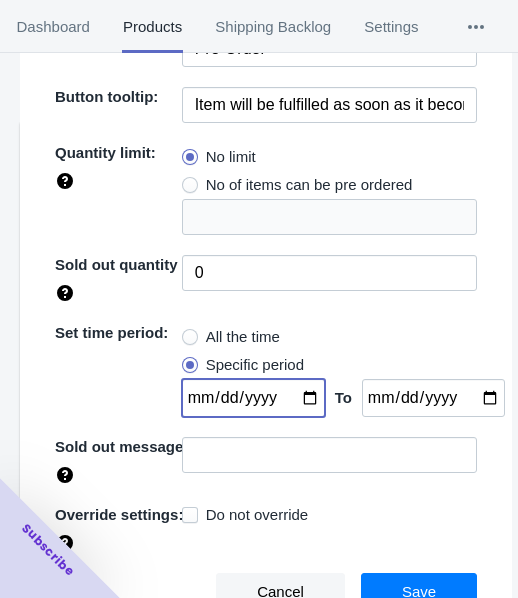 type on "[DATE]" 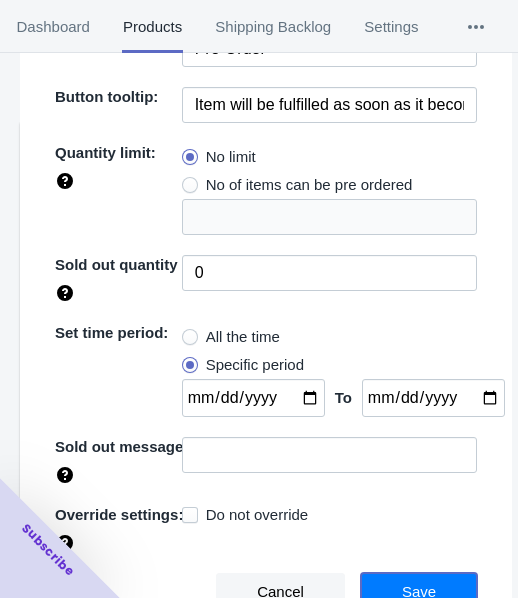 drag, startPoint x: 424, startPoint y: 587, endPoint x: 442, endPoint y: 566, distance: 27.658634 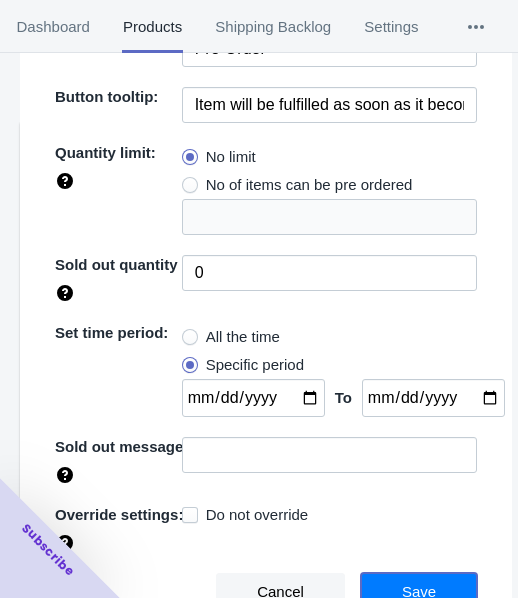 click on "Save" at bounding box center [419, 592] 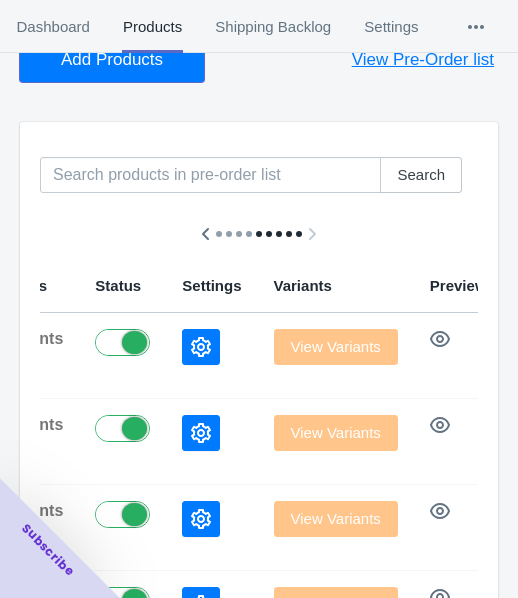 click on "Add Products" at bounding box center [112, 60] 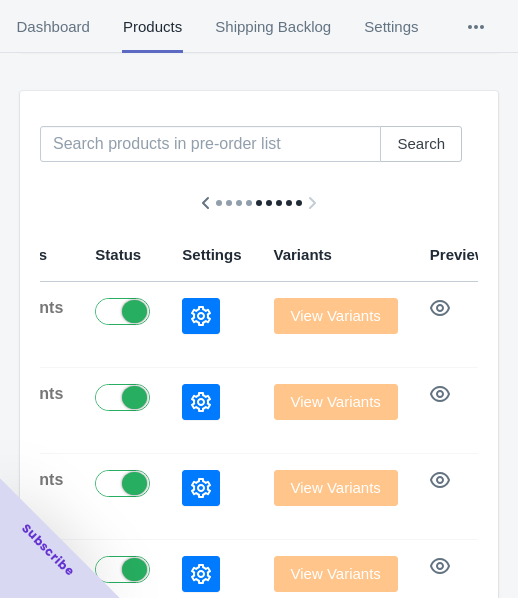 scroll, scrollTop: 323, scrollLeft: 0, axis: vertical 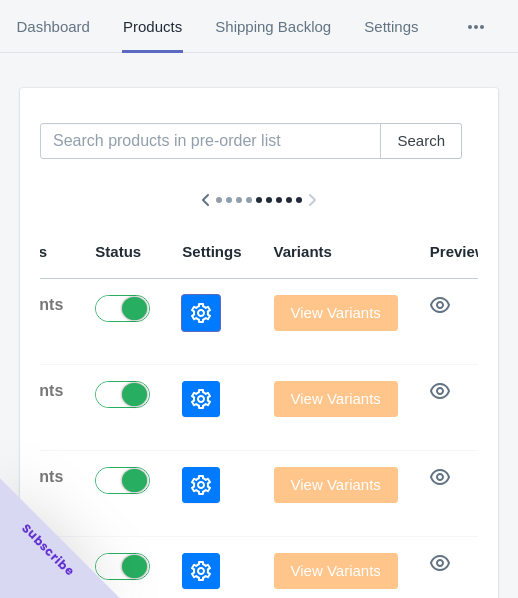 click 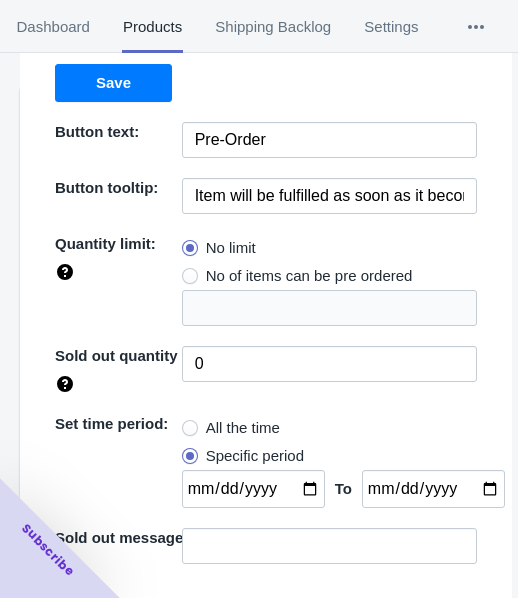 scroll, scrollTop: 200, scrollLeft: 0, axis: vertical 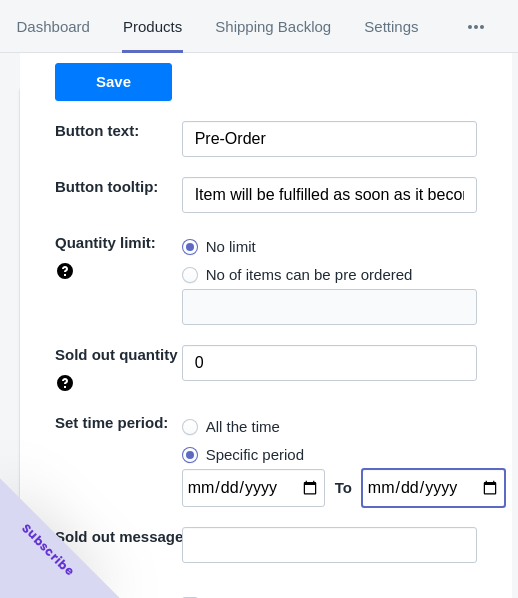 click on "[DATE]" at bounding box center (433, 488) 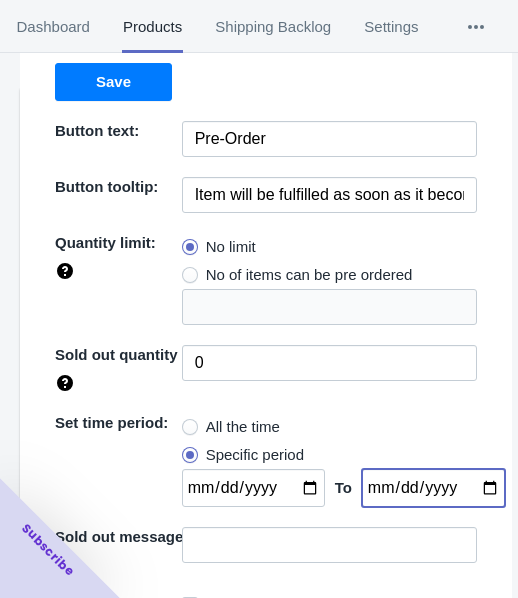 type on "[DATE]" 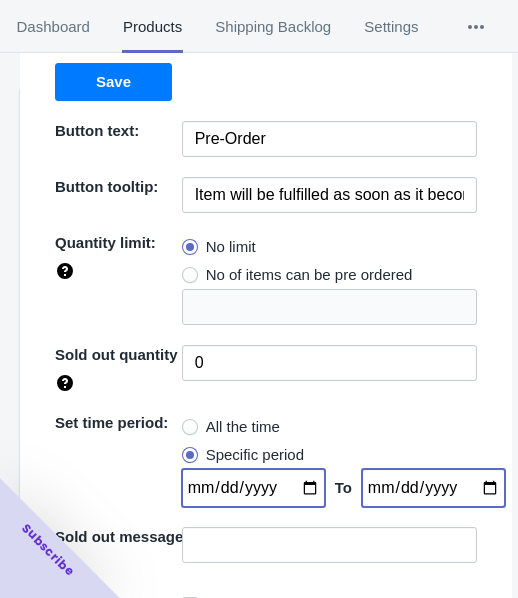 click on "[DATE]" at bounding box center [253, 488] 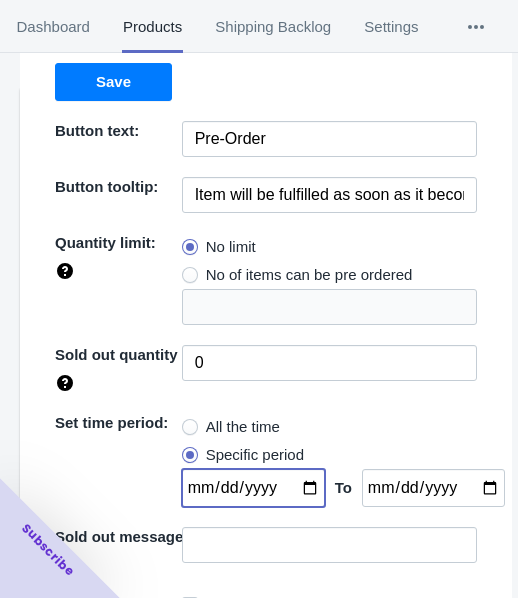 click on "[DATE]" at bounding box center (253, 488) 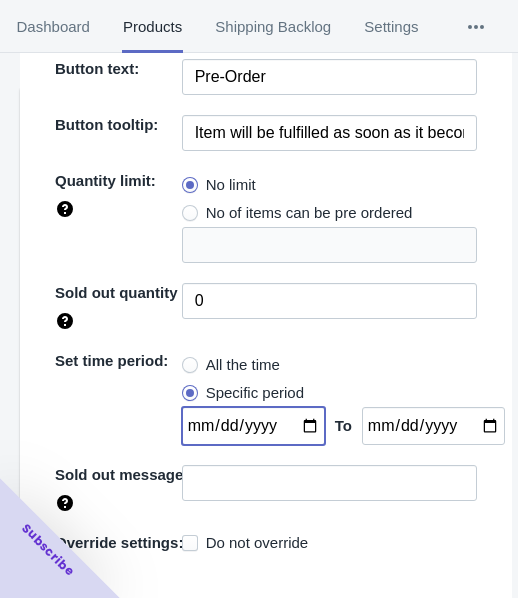 scroll, scrollTop: 262, scrollLeft: 0, axis: vertical 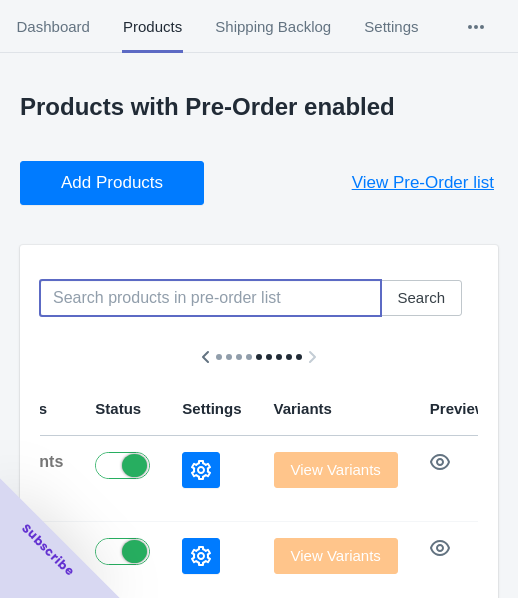 click at bounding box center [210, 298] 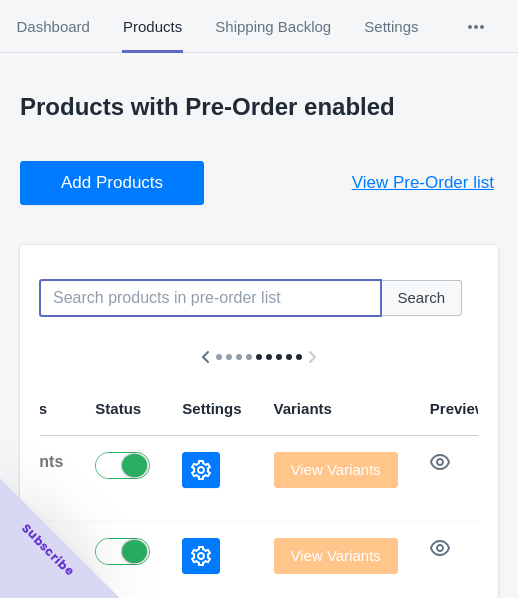 paste on "[Pre-order] A Ninja And An Assassin Under One Roof - [PERSON_NAME] (Bunny Ver.) 1/6 Scale Figure FREEing" 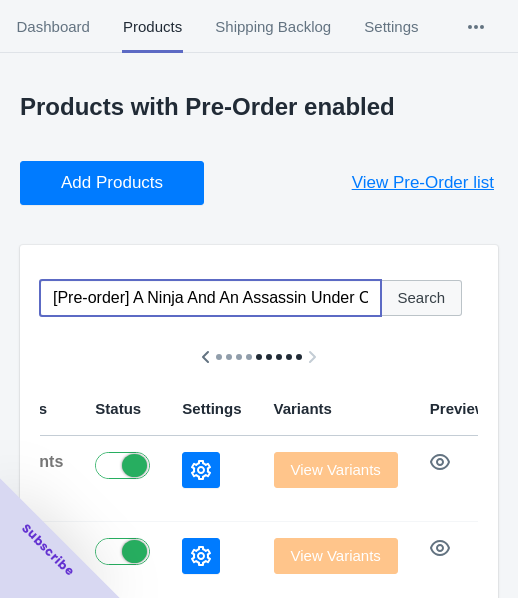 scroll, scrollTop: 0, scrollLeft: 427, axis: horizontal 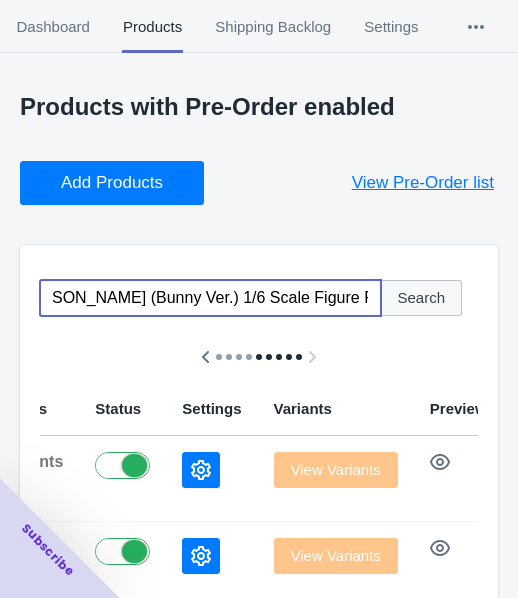 type on "[Pre-order] A Ninja And An Assassin Under One Roof - [PERSON_NAME] (Bunny Ver.) 1/6 Scale Figure FREEing" 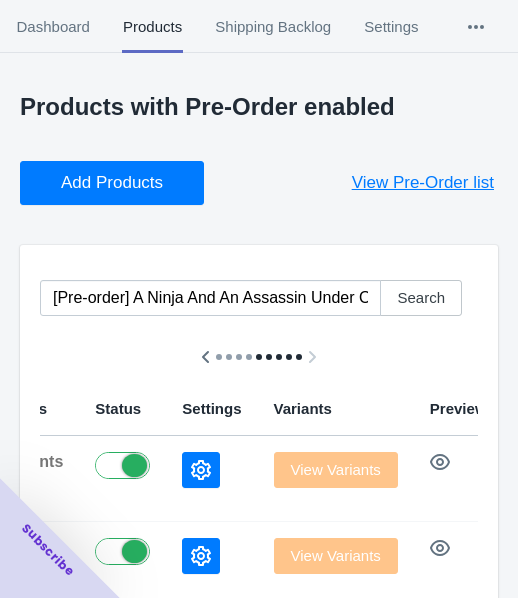 click on "Add Products View Pre-Order list" at bounding box center (251, 175) 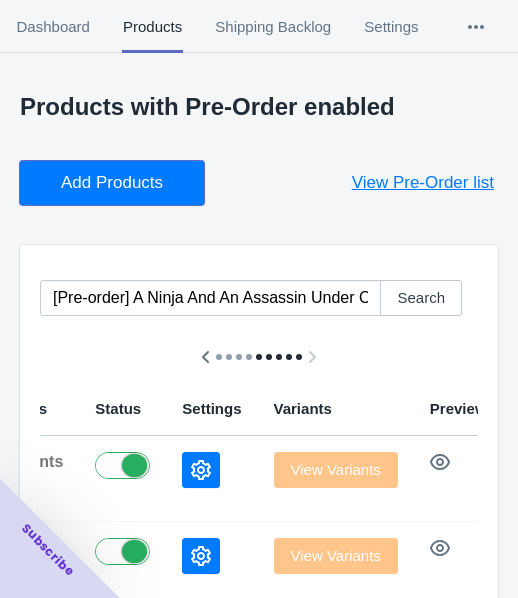 click on "Add Products" at bounding box center (112, 183) 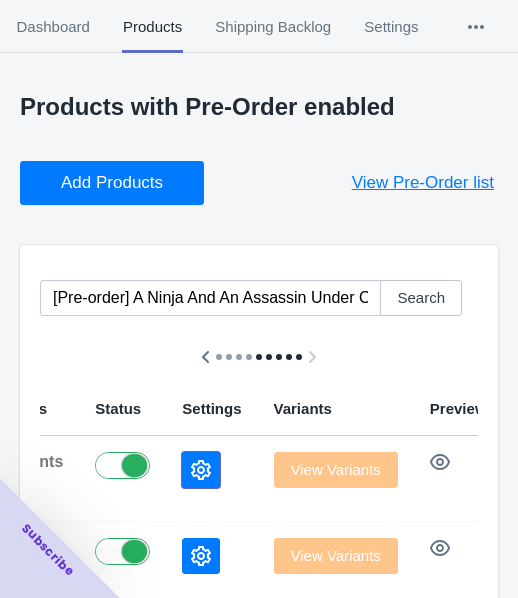 click 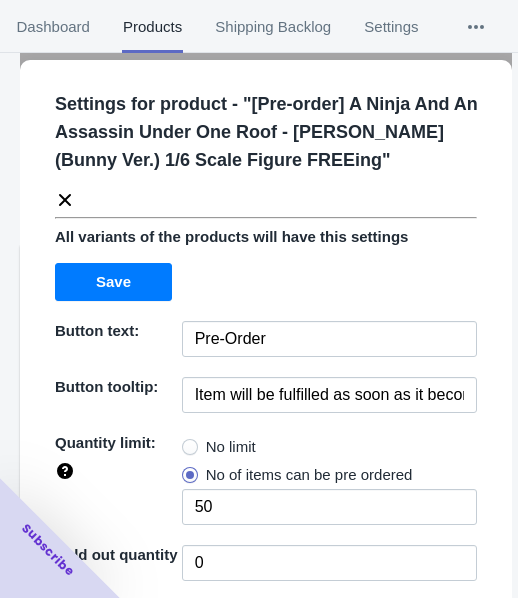 click on "No limit" at bounding box center [231, 447] 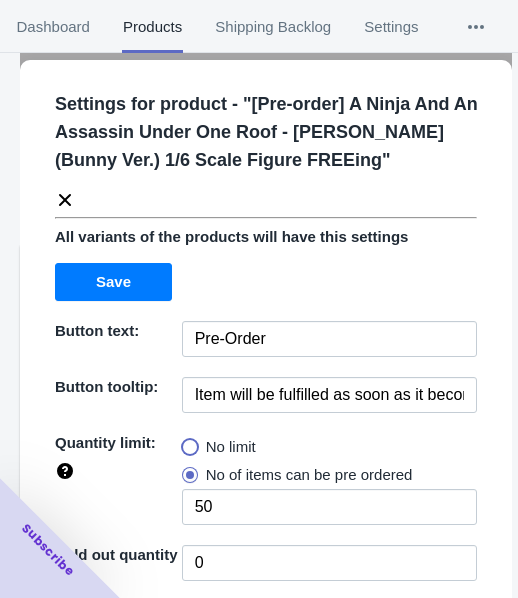 radio on "true" 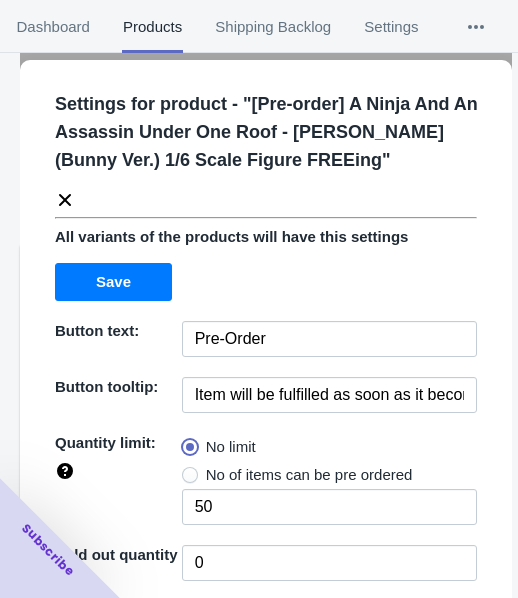 type 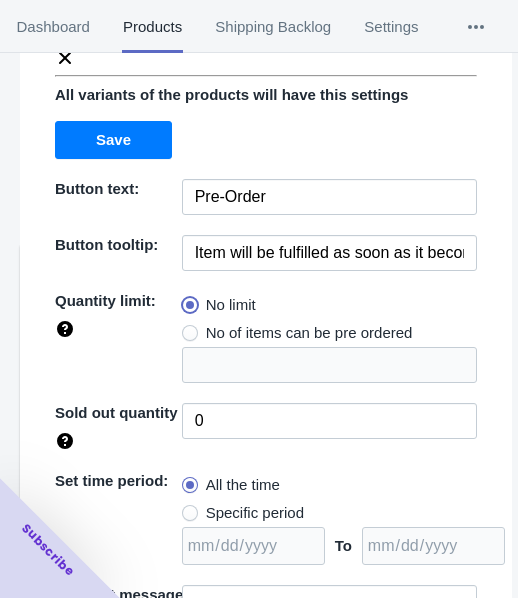 scroll, scrollTop: 290, scrollLeft: 0, axis: vertical 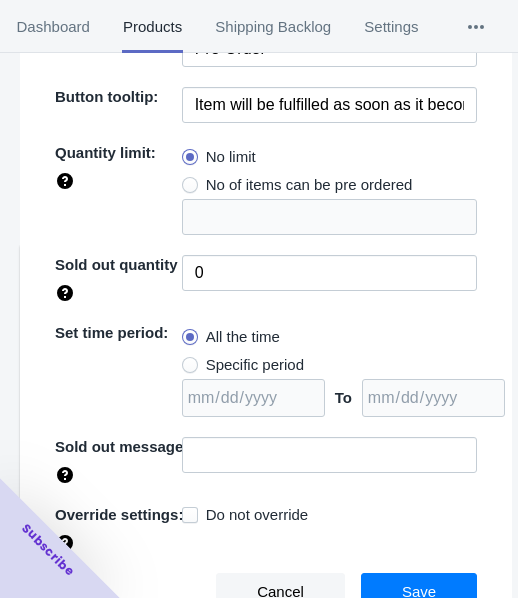 drag, startPoint x: 263, startPoint y: 357, endPoint x: 349, endPoint y: 374, distance: 87.66413 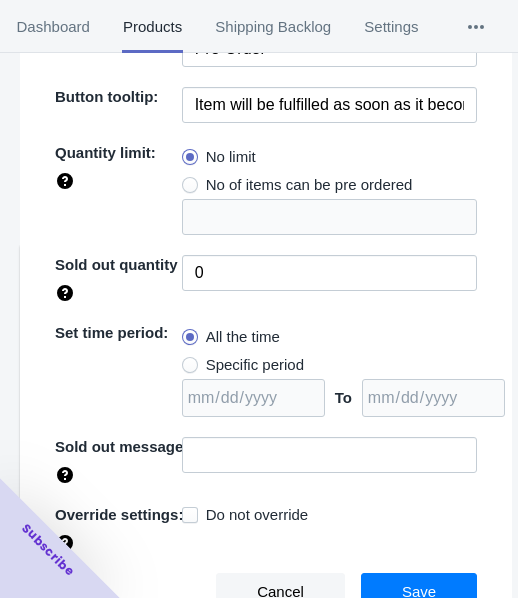 click on "Specific period" at bounding box center (255, 365) 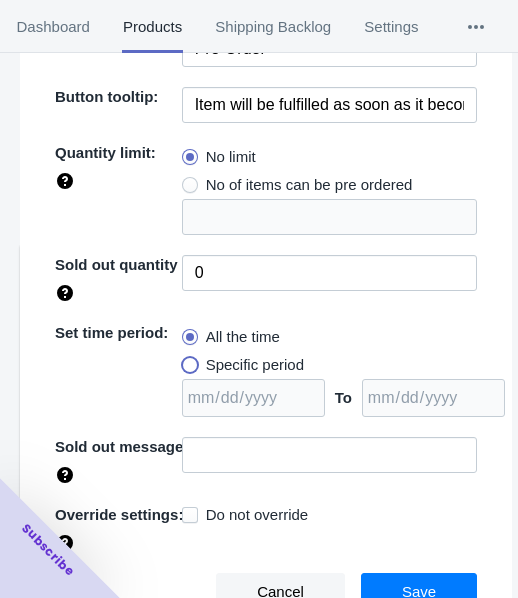 radio on "true" 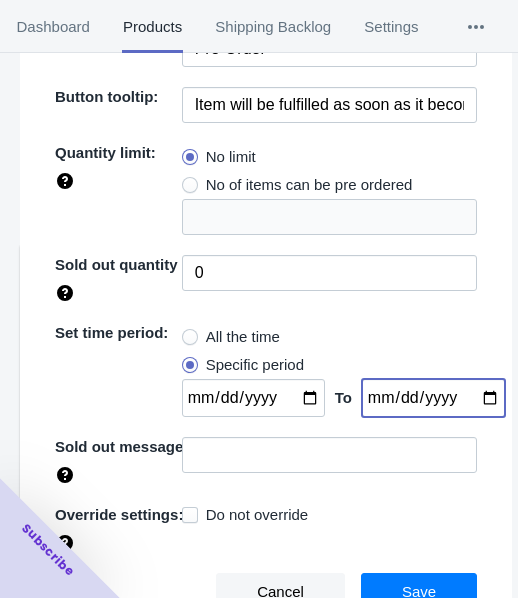 click at bounding box center (433, 398) 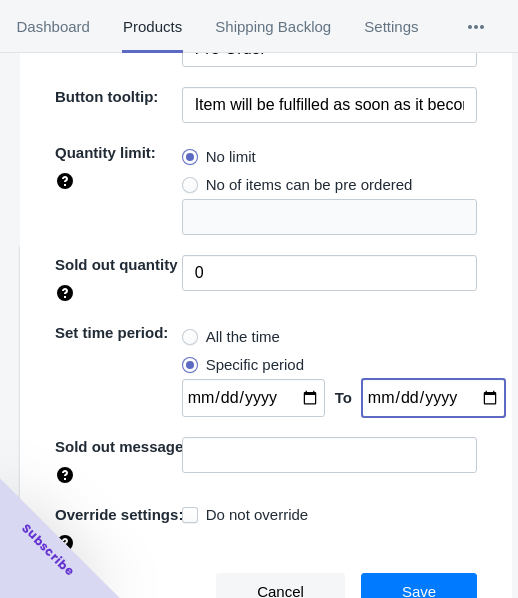 type on "[DATE]" 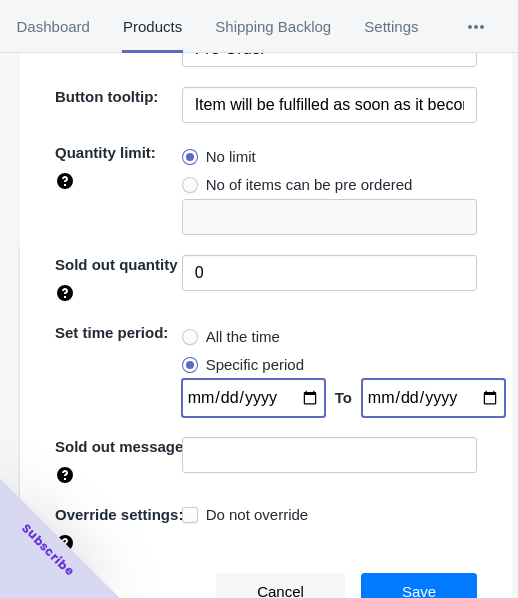 click at bounding box center [253, 398] 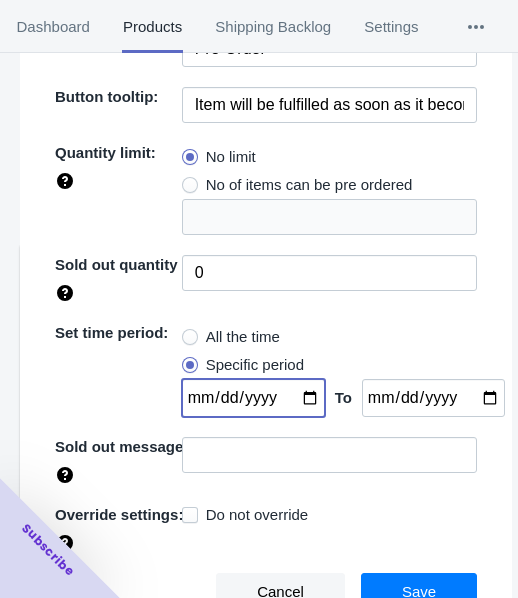 type on "[DATE]" 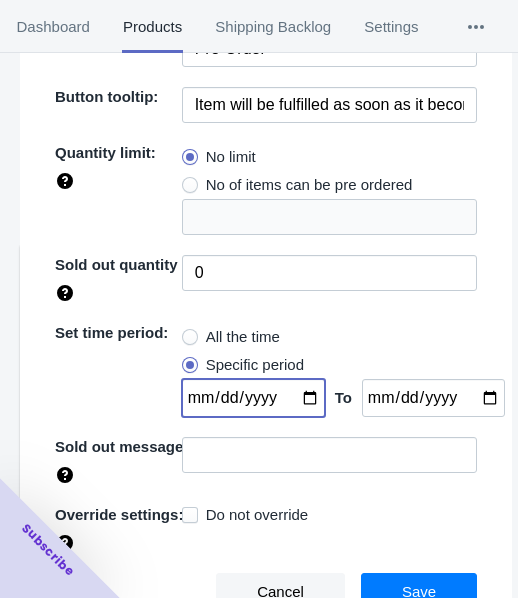 click on "Save" at bounding box center [419, 592] 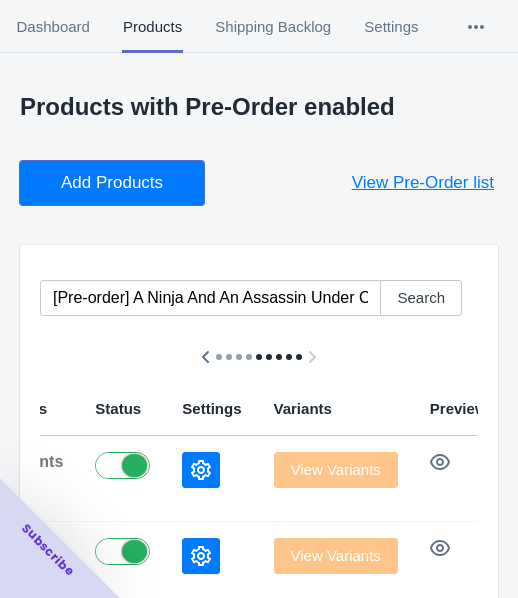 click on "Add Products" at bounding box center [112, 183] 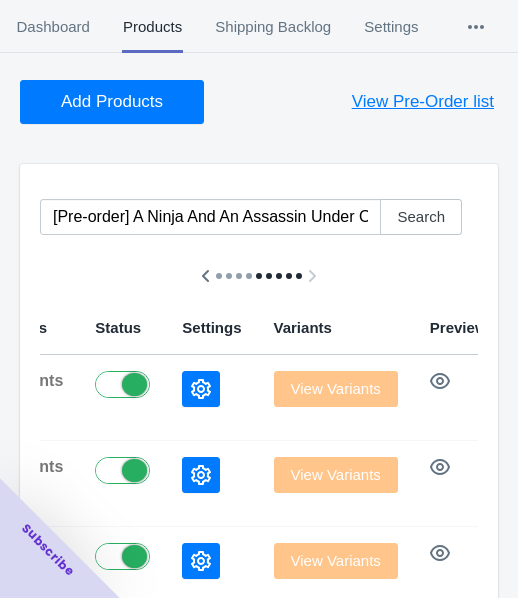scroll, scrollTop: 200, scrollLeft: 0, axis: vertical 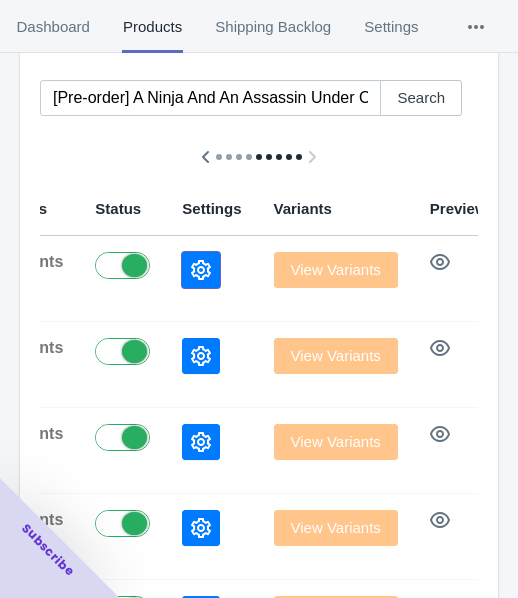 click 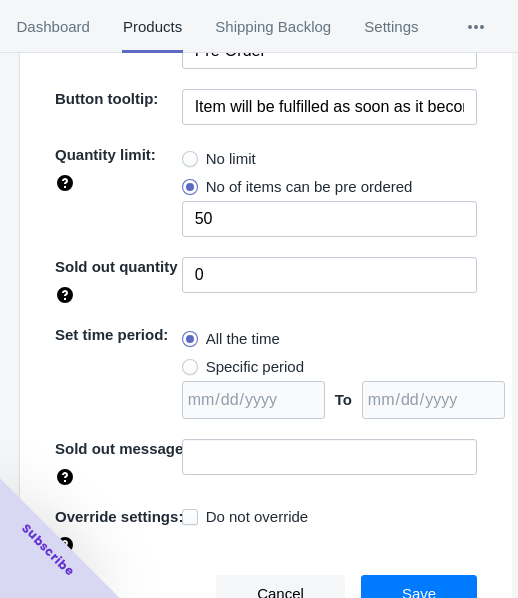 scroll, scrollTop: 290, scrollLeft: 0, axis: vertical 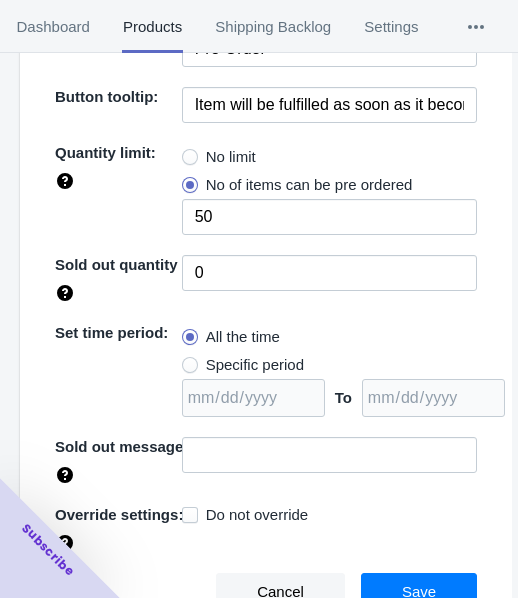 drag, startPoint x: 218, startPoint y: 147, endPoint x: 251, endPoint y: 346, distance: 201.71762 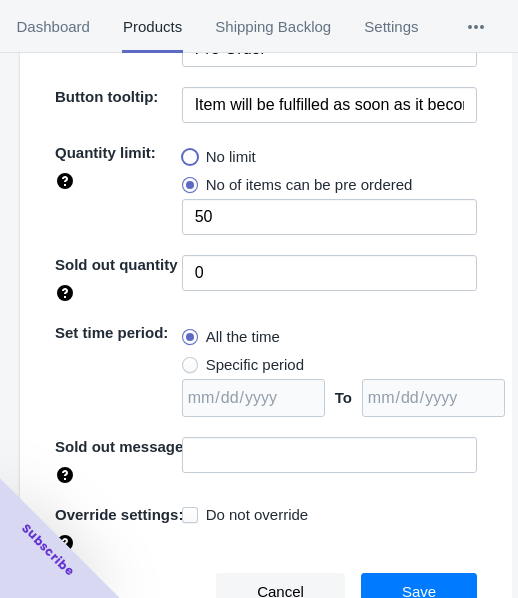 radio on "true" 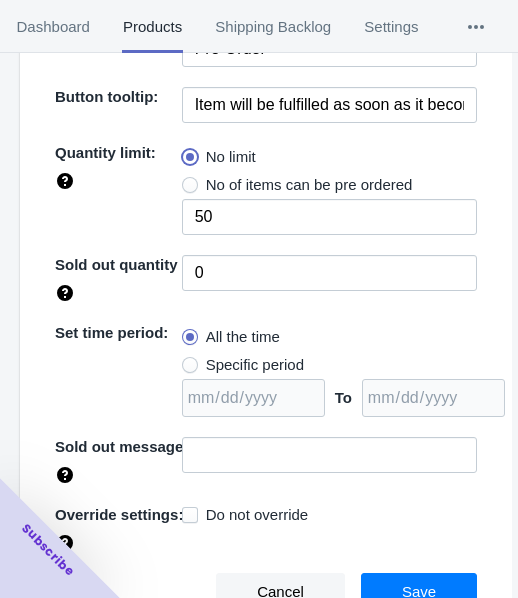 type 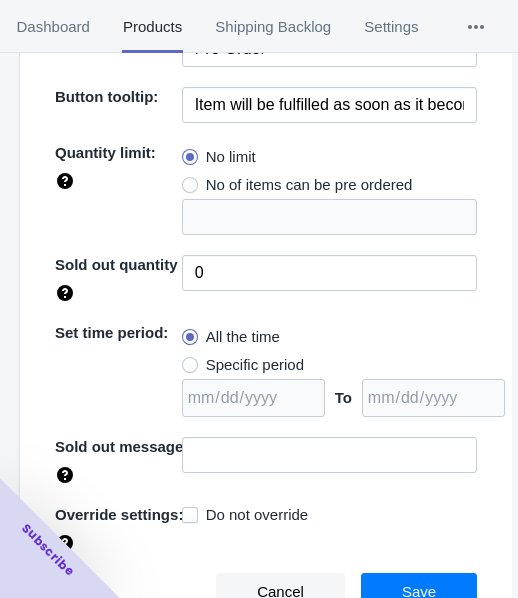 drag, startPoint x: 250, startPoint y: 367, endPoint x: 348, endPoint y: 384, distance: 99.46356 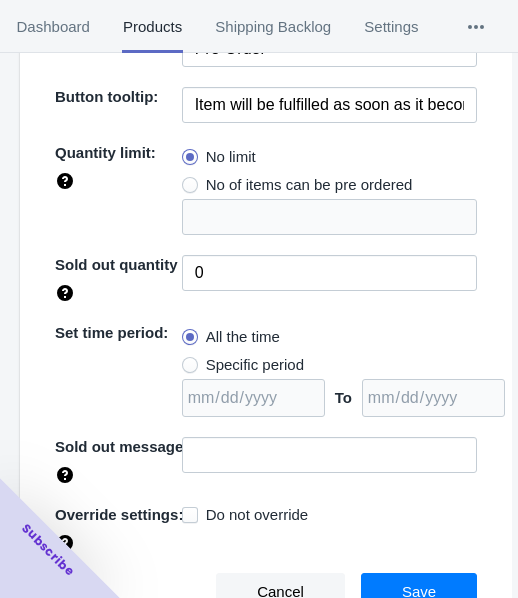 click on "Specific period" at bounding box center (255, 365) 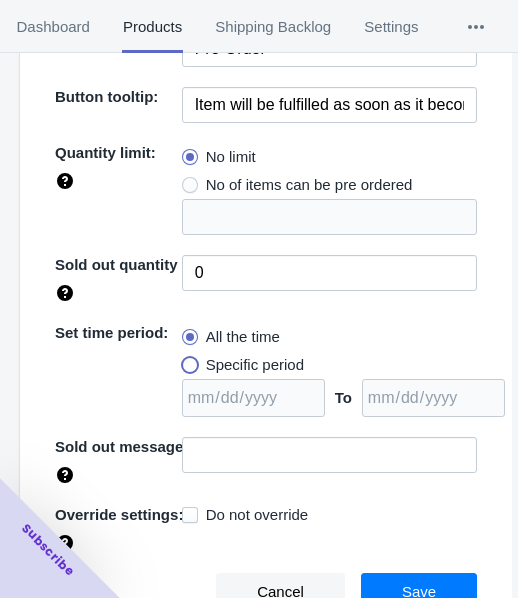 radio on "true" 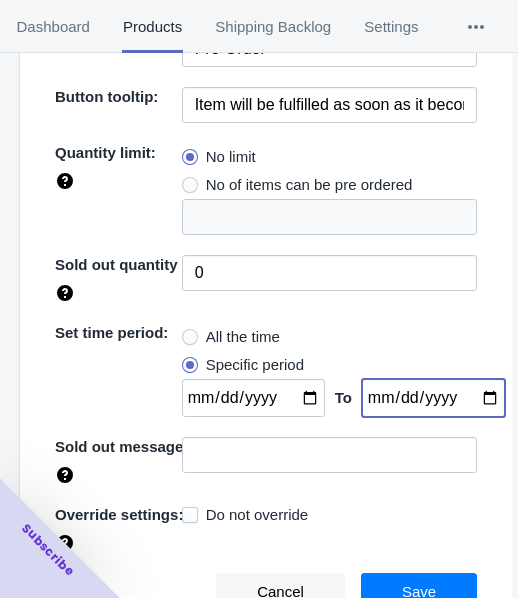 click at bounding box center (433, 398) 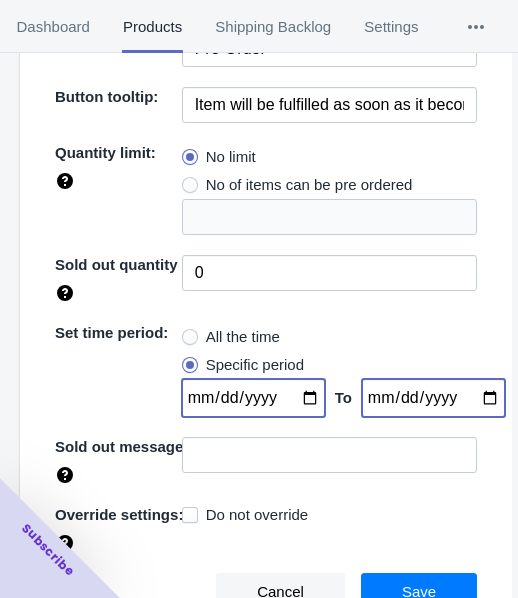 click at bounding box center (253, 398) 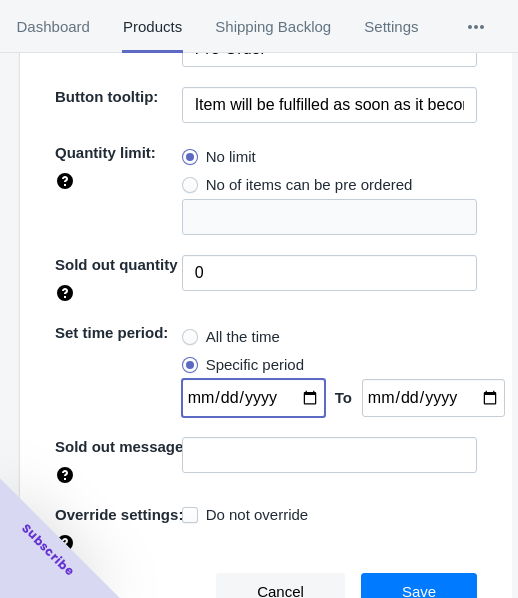 type on "[DATE]" 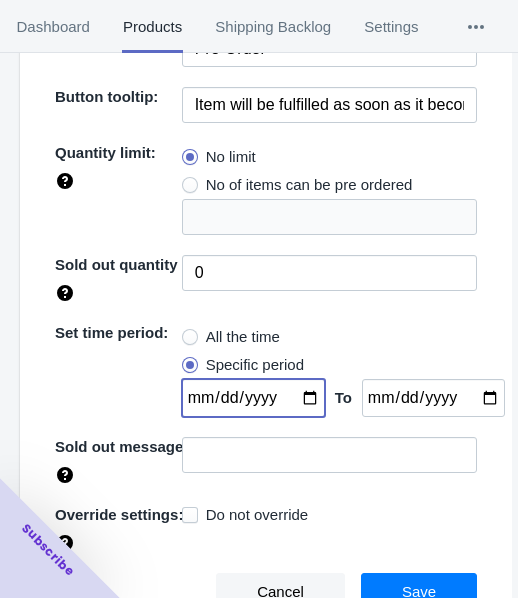 click on "Save" at bounding box center (419, 592) 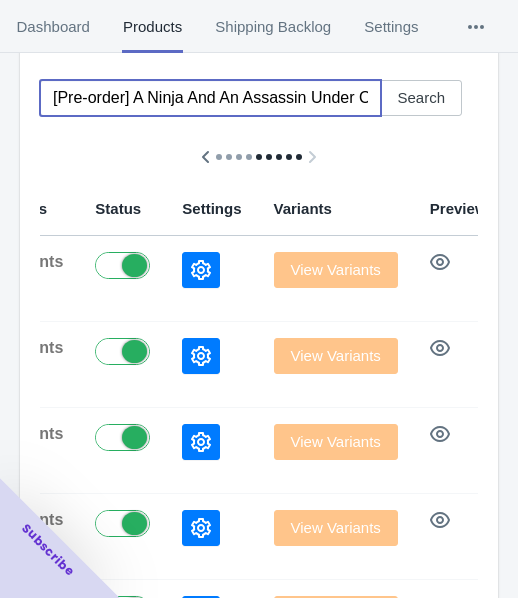 click on "[Pre-order] A Ninja And An Assassin Under One Roof - [PERSON_NAME] (Bunny Ver.) 1/6 Scale Figure FREEing" at bounding box center [210, 98] 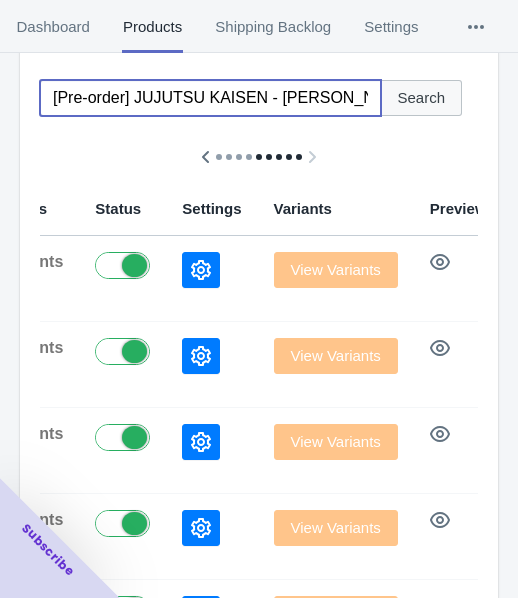 scroll, scrollTop: 0, scrollLeft: 299, axis: horizontal 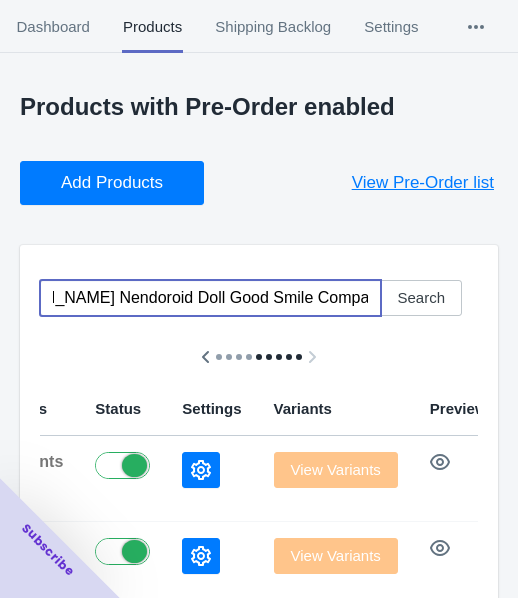 type on "[Pre-order] JUJUTSU KAISEN - [PERSON_NAME] Nendoroid Doll Good Smile Company" 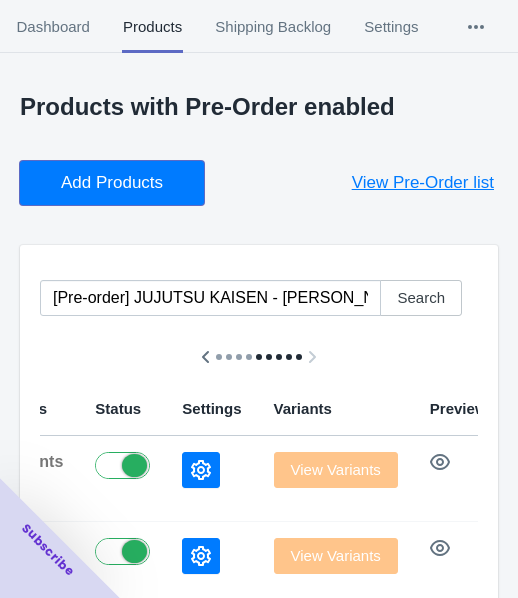 click on "Add Products" at bounding box center (112, 183) 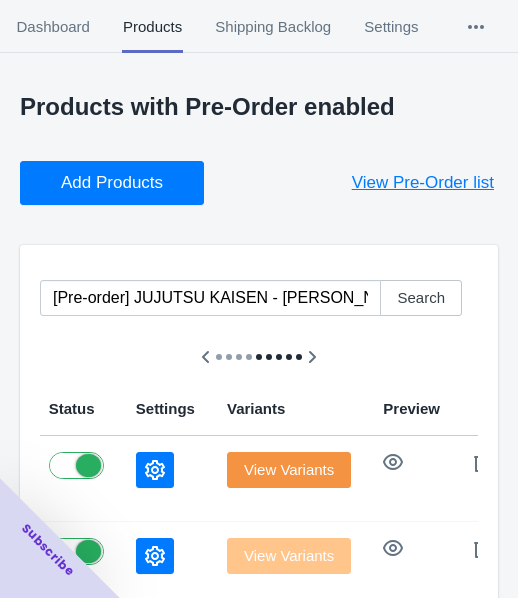 click at bounding box center (155, 470) 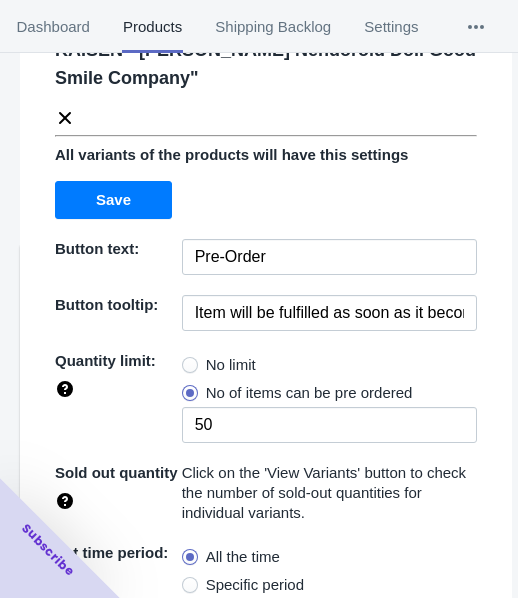 scroll, scrollTop: 200, scrollLeft: 0, axis: vertical 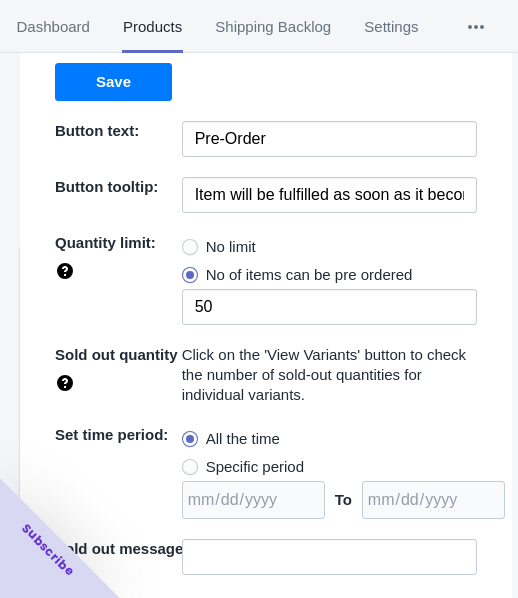 click on "No limit" at bounding box center [231, 247] 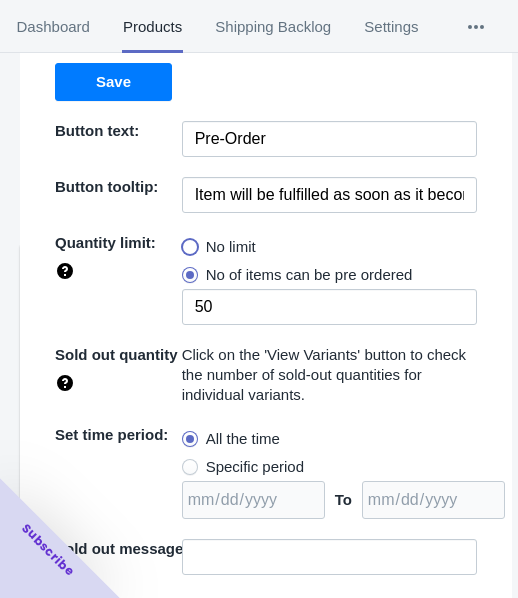 click on "No limit" at bounding box center [187, 242] 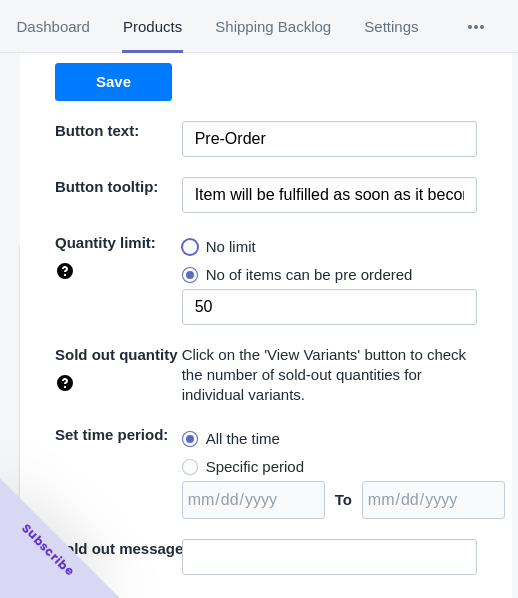 radio on "true" 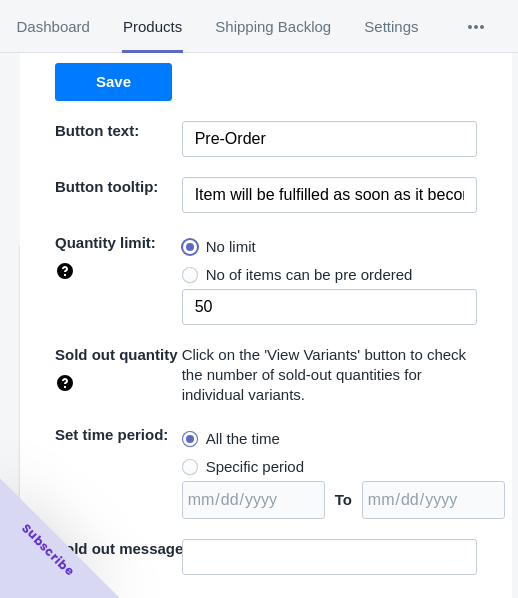 type 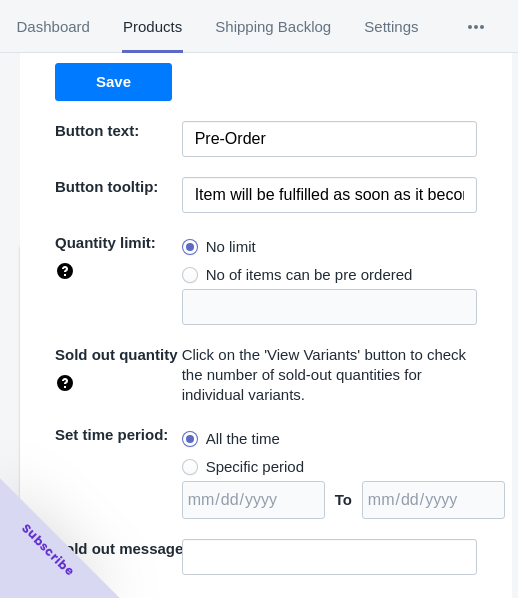 click on "Specific period" at bounding box center [255, 467] 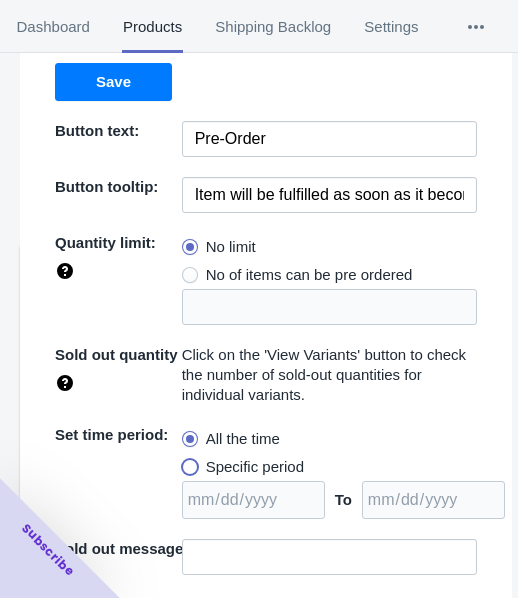 click on "Specific period" at bounding box center (187, 462) 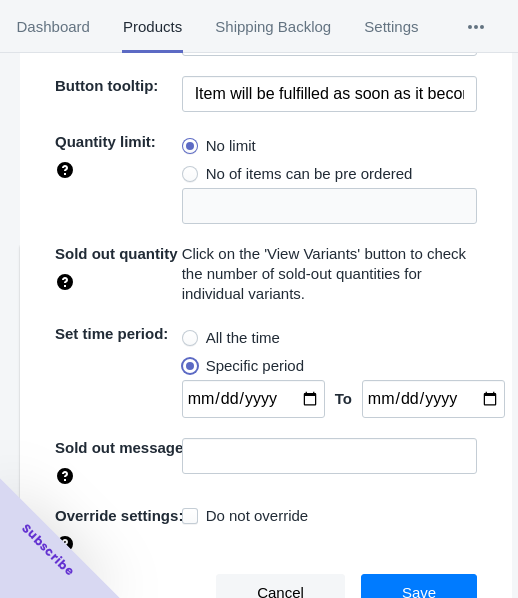 scroll, scrollTop: 302, scrollLeft: 0, axis: vertical 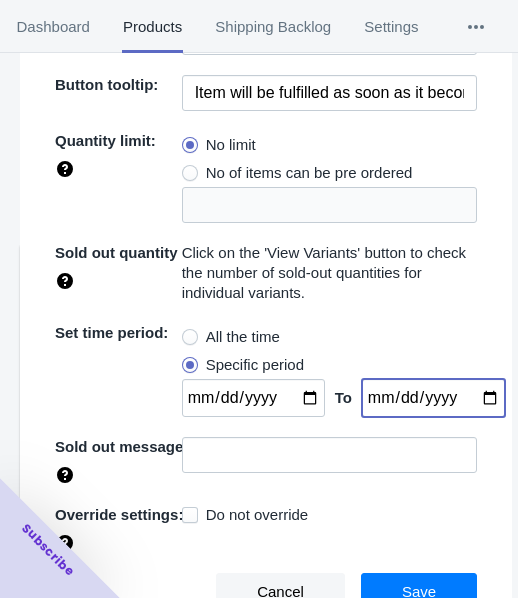 click at bounding box center [433, 398] 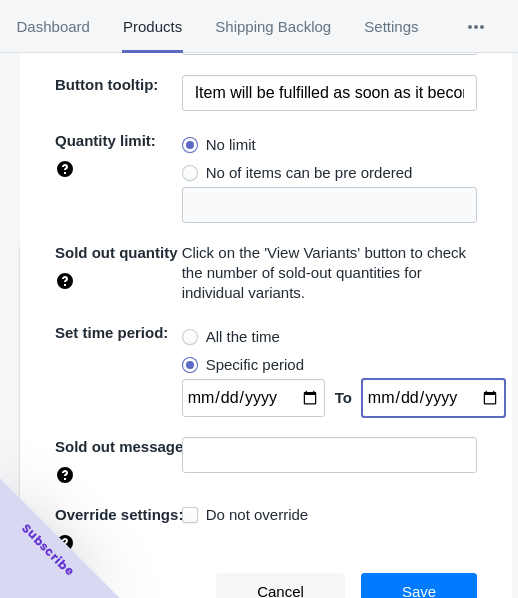type on "[DATE]" 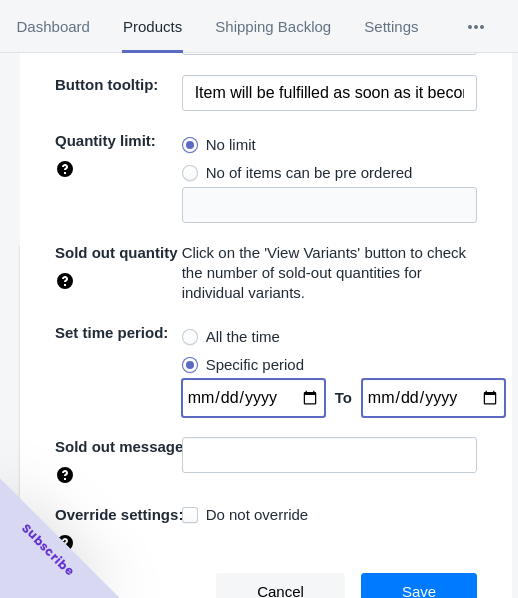 click at bounding box center (253, 398) 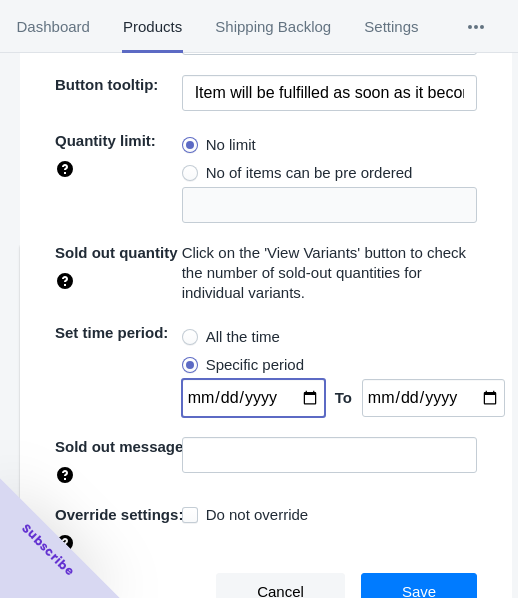 type on "[DATE]" 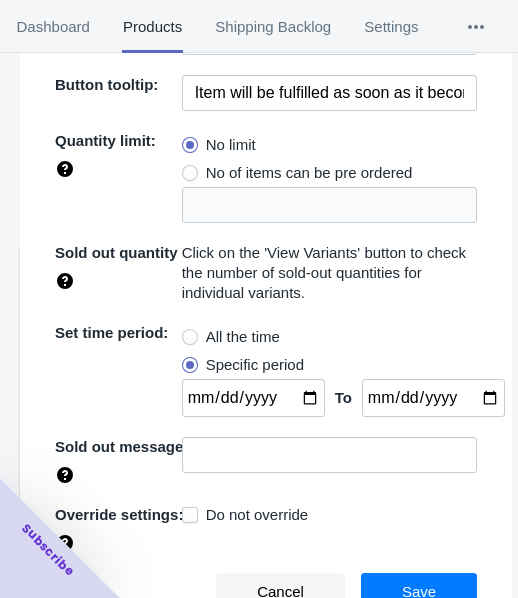 click on "Save" at bounding box center (419, 592) 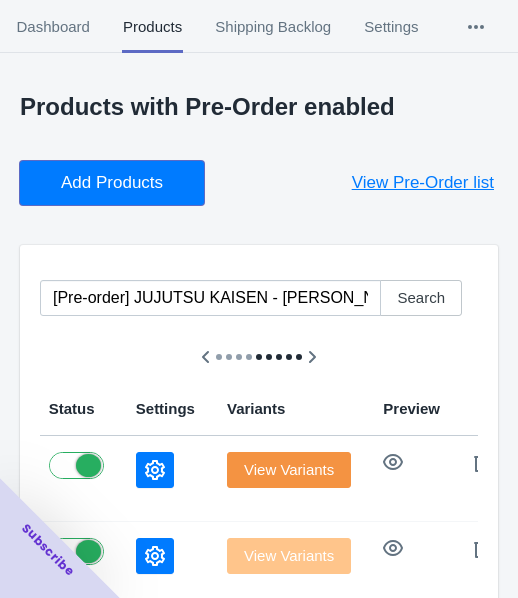 click on "Add Products" at bounding box center [112, 183] 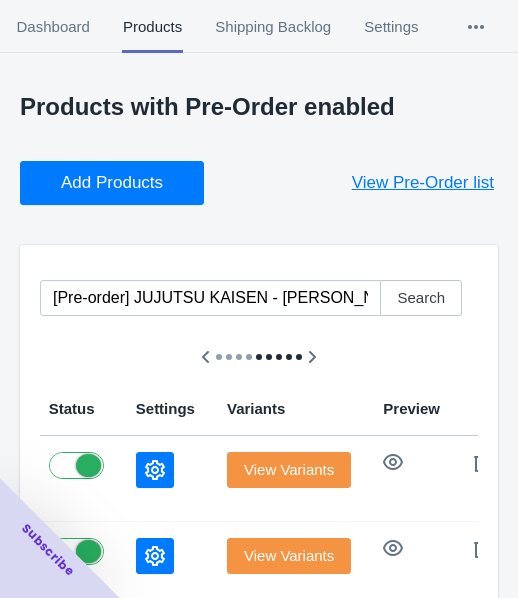 scroll, scrollTop: 200, scrollLeft: 0, axis: vertical 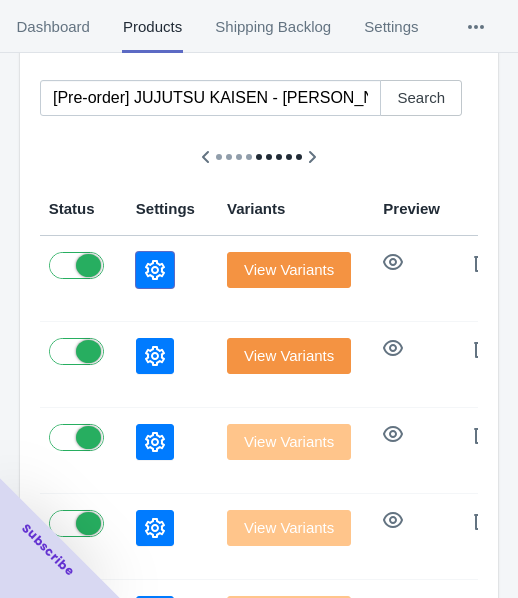 click 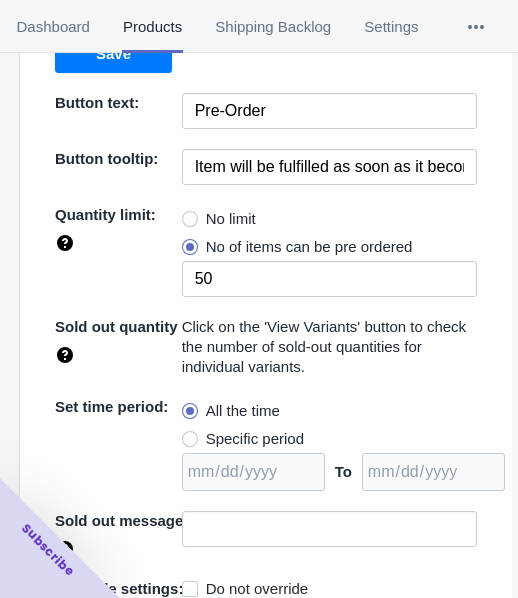 click on "No limit" at bounding box center [231, 219] 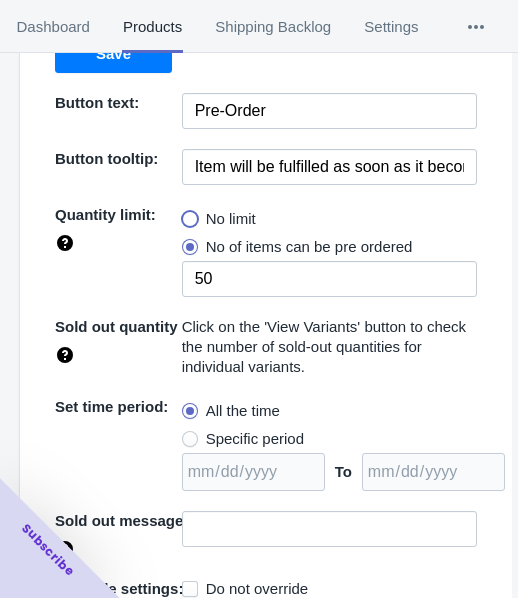 click on "No limit" at bounding box center (187, 214) 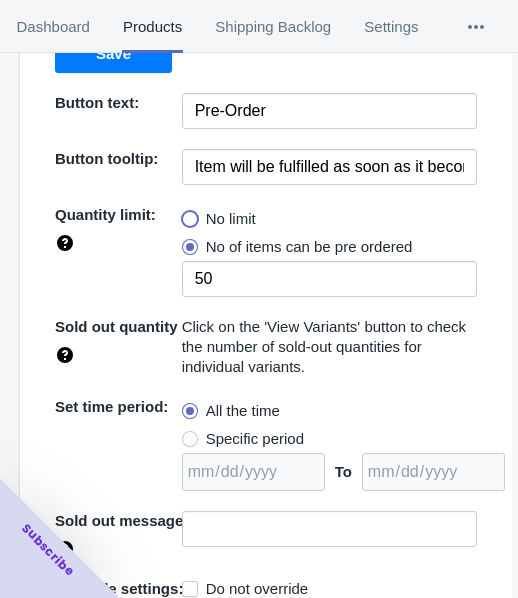 radio on "true" 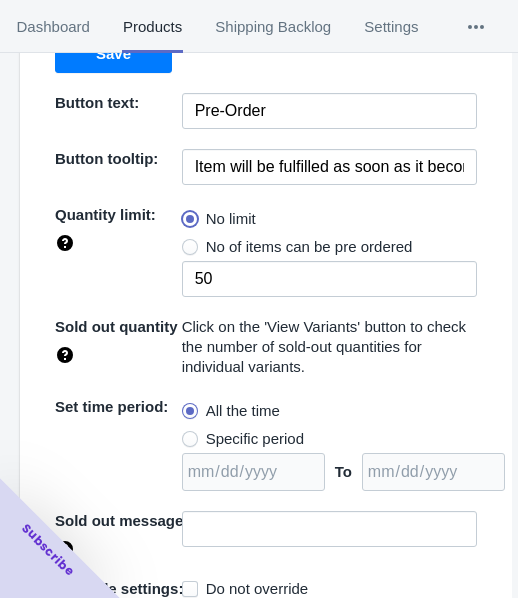 type 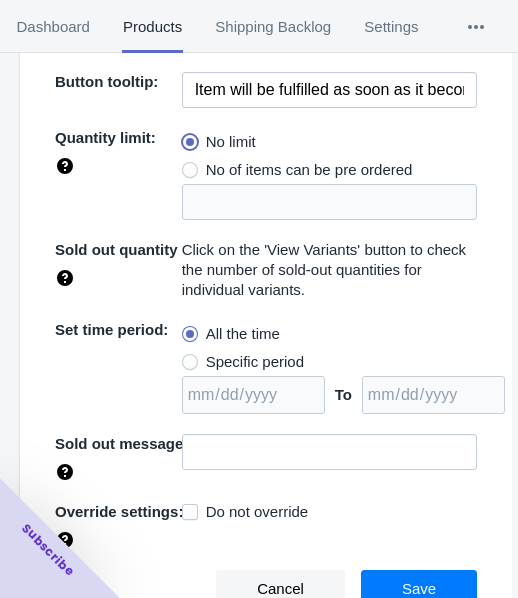 scroll, scrollTop: 302, scrollLeft: 0, axis: vertical 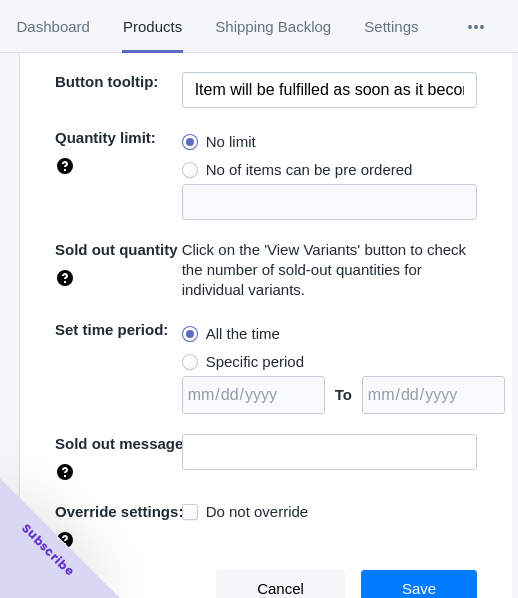 click on "Specific period" at bounding box center [255, 362] 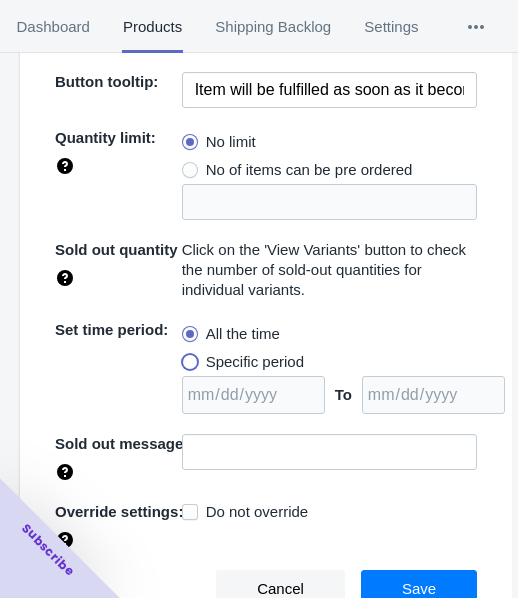 radio on "true" 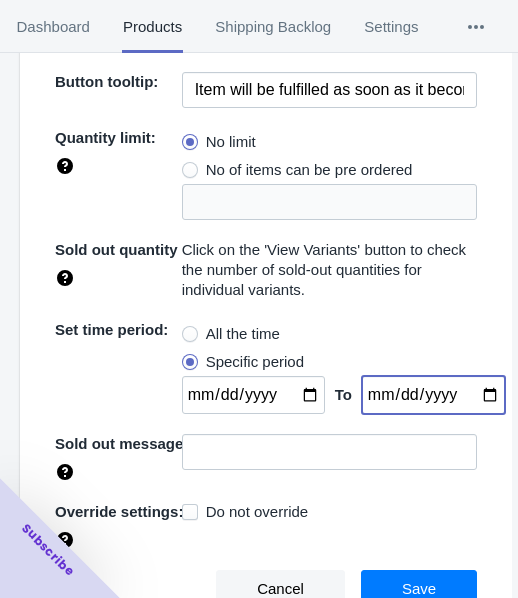 click at bounding box center (433, 395) 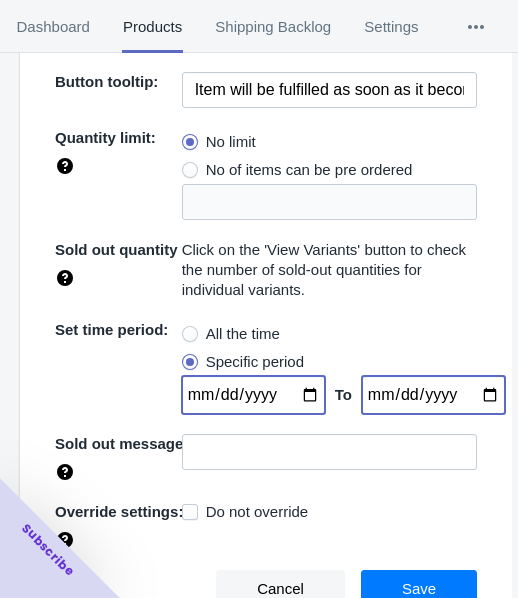 click at bounding box center [253, 395] 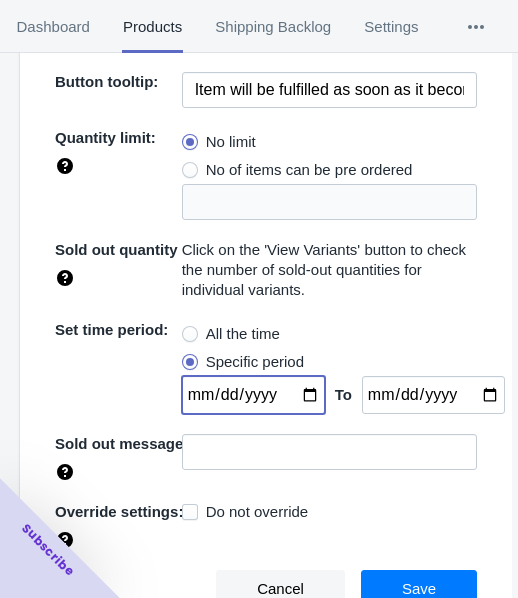type on "[DATE]" 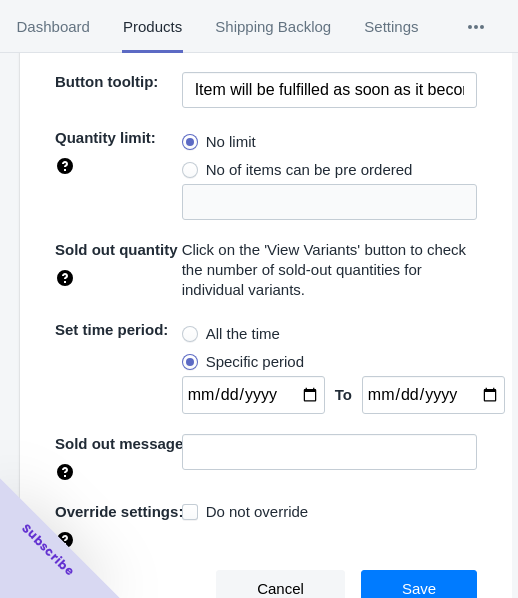 click on "Save" at bounding box center (419, 589) 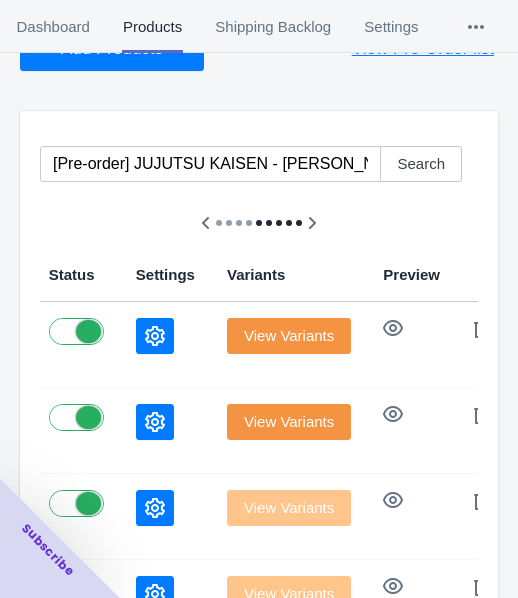 scroll, scrollTop: 100, scrollLeft: 0, axis: vertical 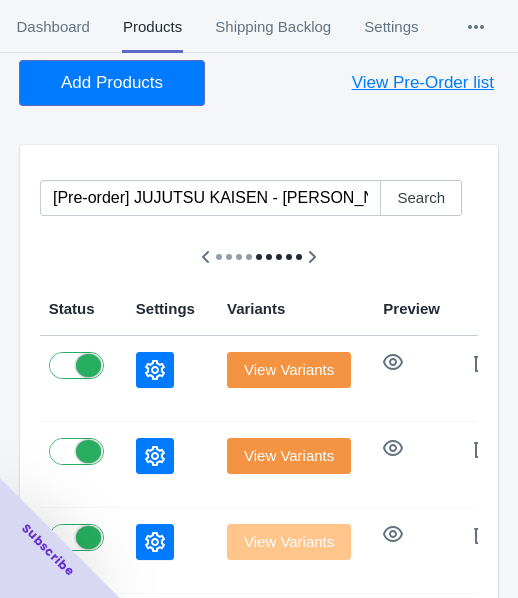 click on "Add Products" at bounding box center (112, 83) 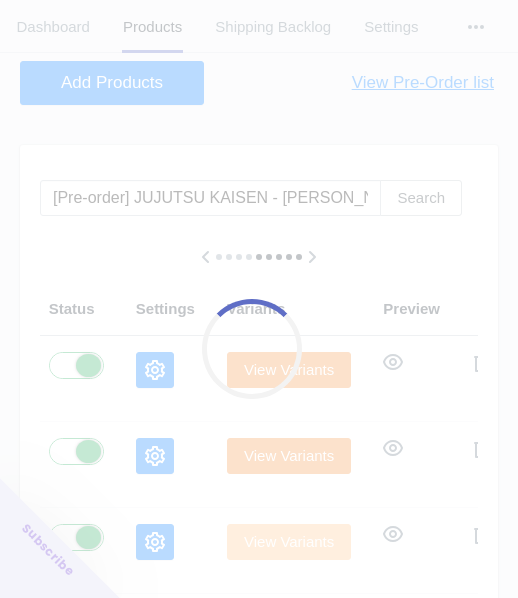 scroll, scrollTop: 0, scrollLeft: 1061, axis: horizontal 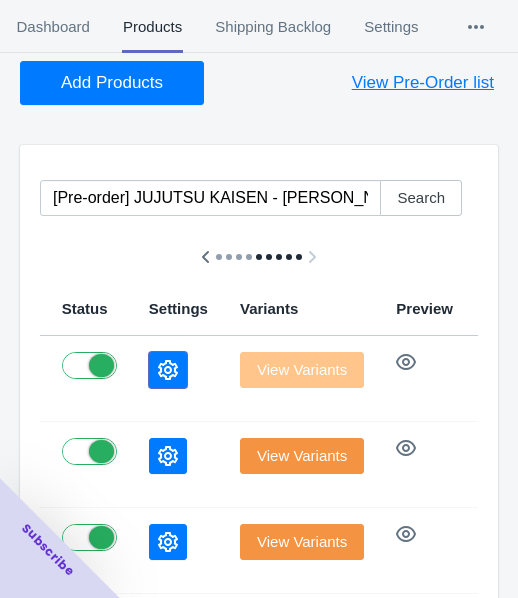 click at bounding box center [168, 370] 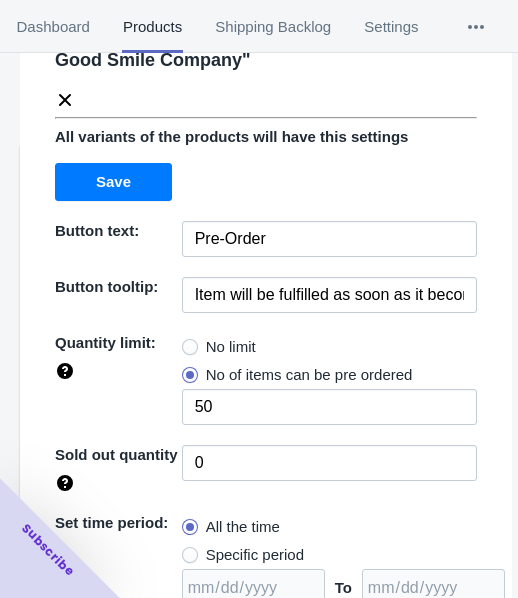 drag, startPoint x: 227, startPoint y: 343, endPoint x: 244, endPoint y: 338, distance: 17.720045 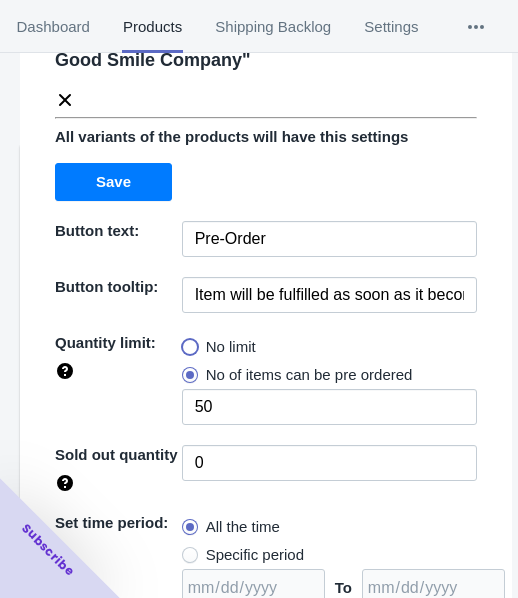 radio on "true" 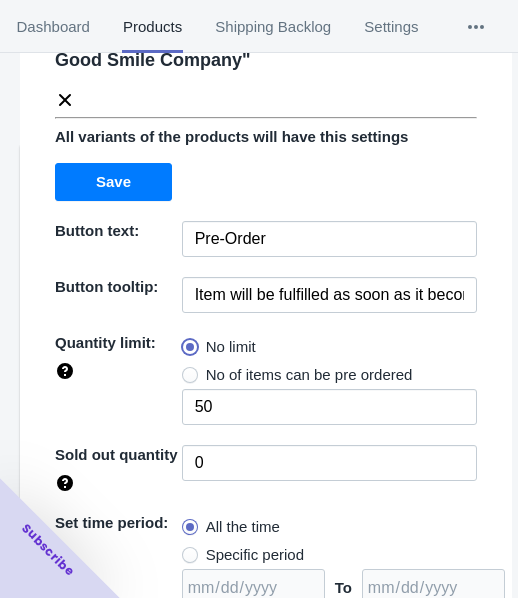 type 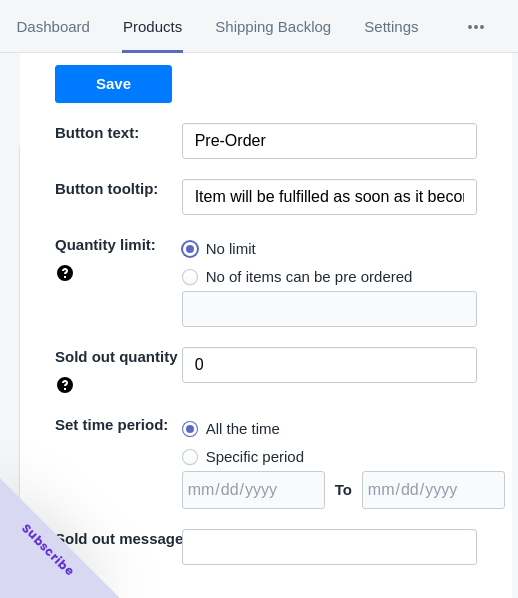 scroll, scrollTop: 290, scrollLeft: 0, axis: vertical 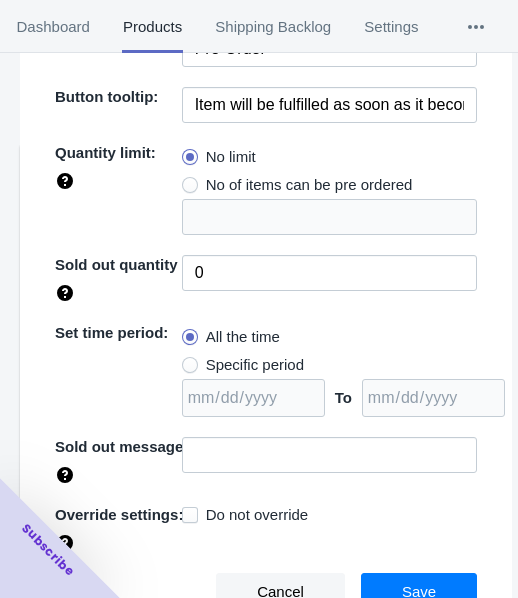 click on "Specific period" at bounding box center (255, 365) 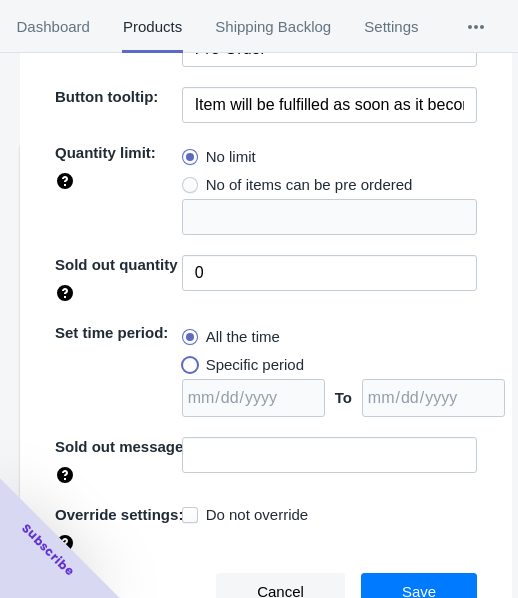 radio on "true" 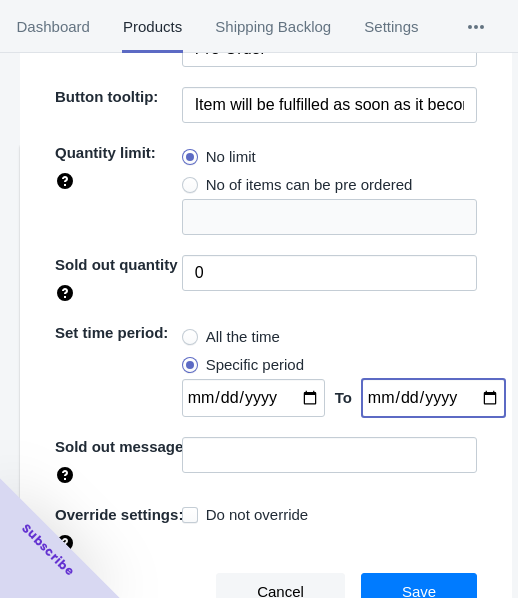 click at bounding box center (433, 398) 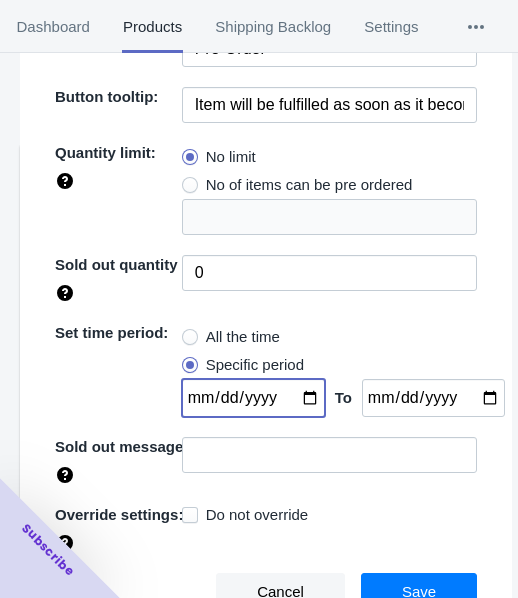 click at bounding box center [253, 398] 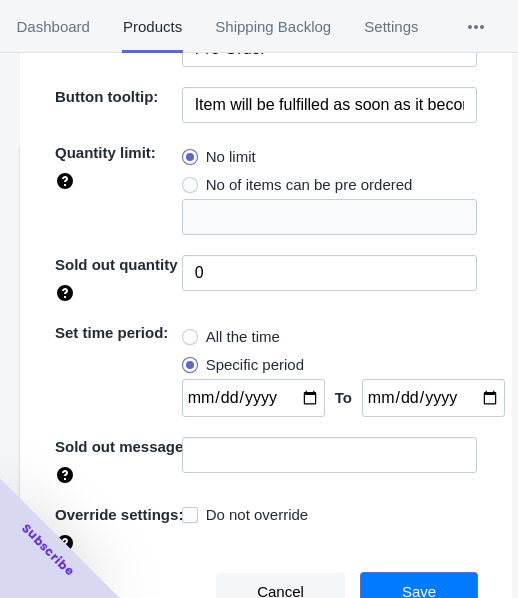 click on "Save" at bounding box center [419, 592] 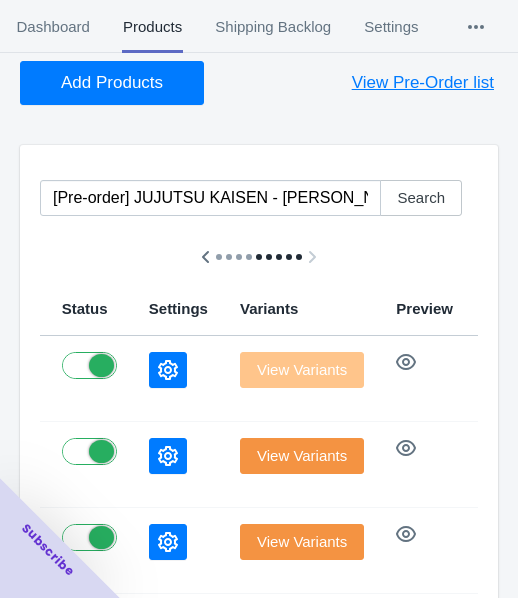scroll, scrollTop: 0, scrollLeft: 0, axis: both 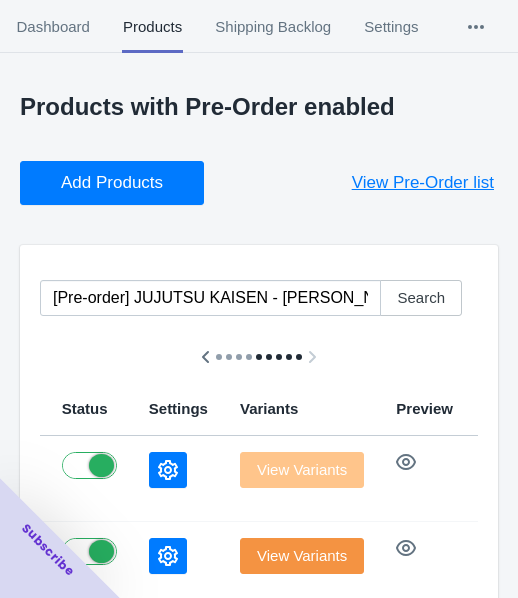 click on "Add Products" at bounding box center (112, 183) 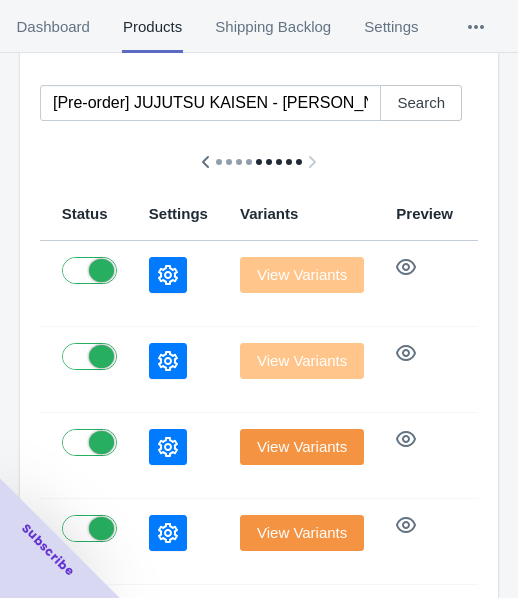 scroll, scrollTop: 200, scrollLeft: 0, axis: vertical 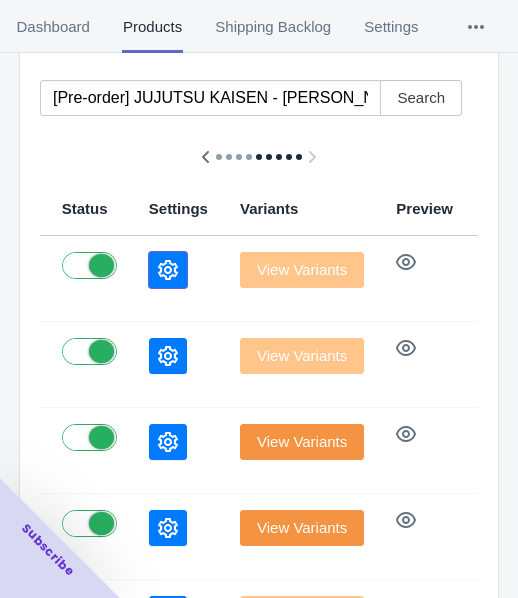click 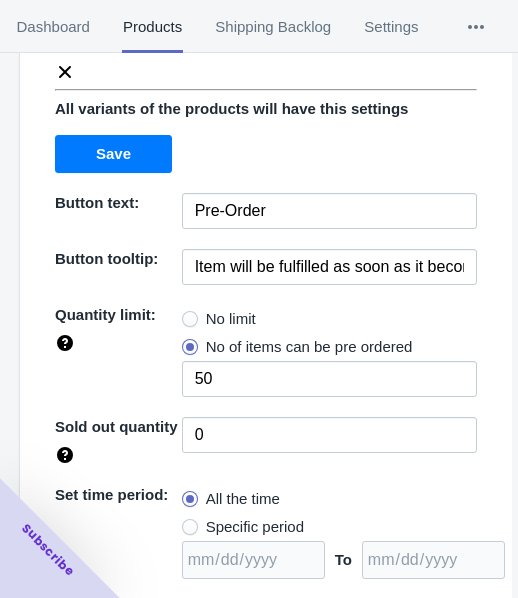 click on "No limit" at bounding box center (231, 319) 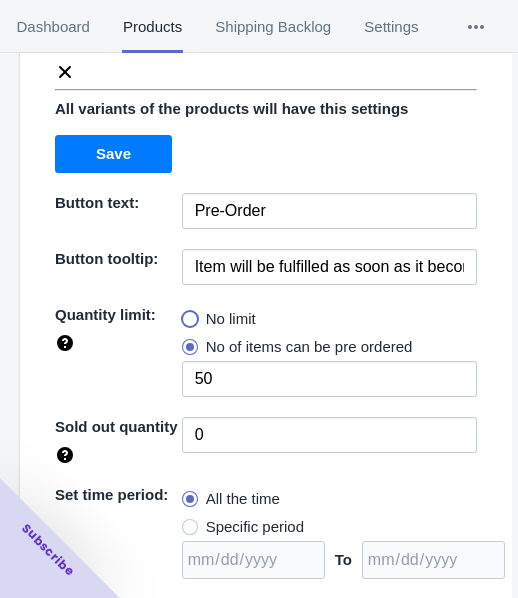 click on "No limit" at bounding box center (187, 314) 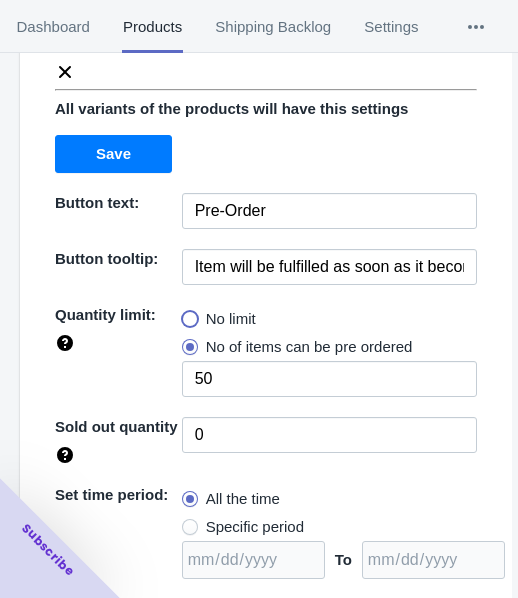 radio on "true" 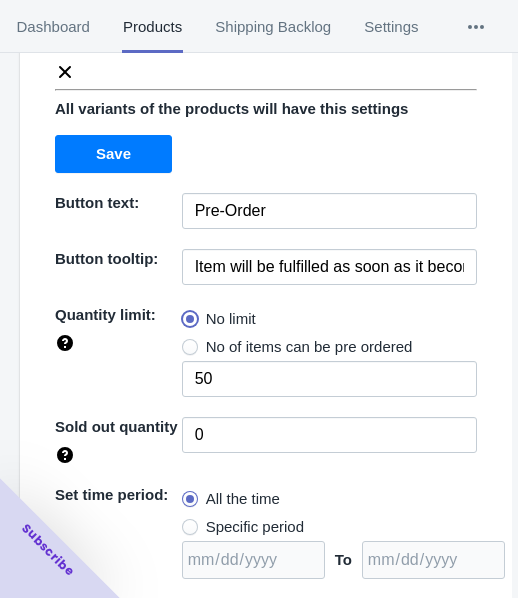 type 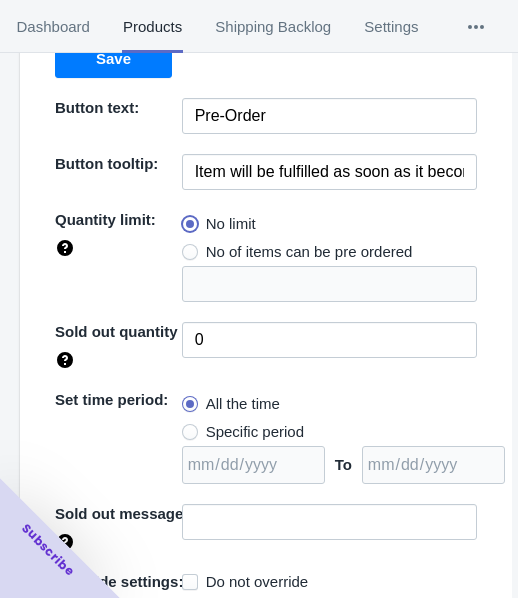 scroll, scrollTop: 262, scrollLeft: 0, axis: vertical 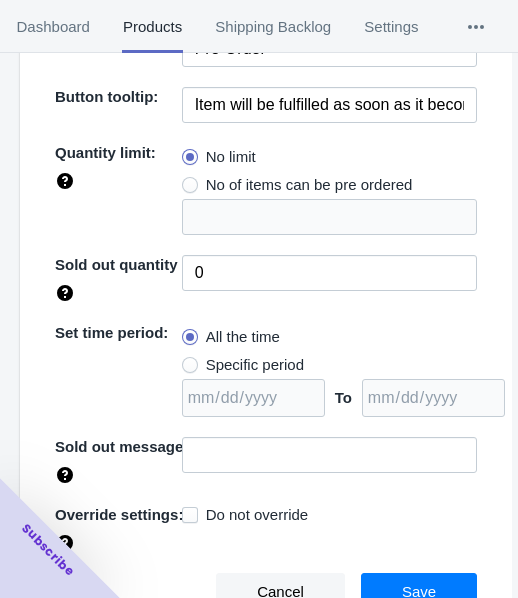drag, startPoint x: 257, startPoint y: 349, endPoint x: 427, endPoint y: 383, distance: 173.36667 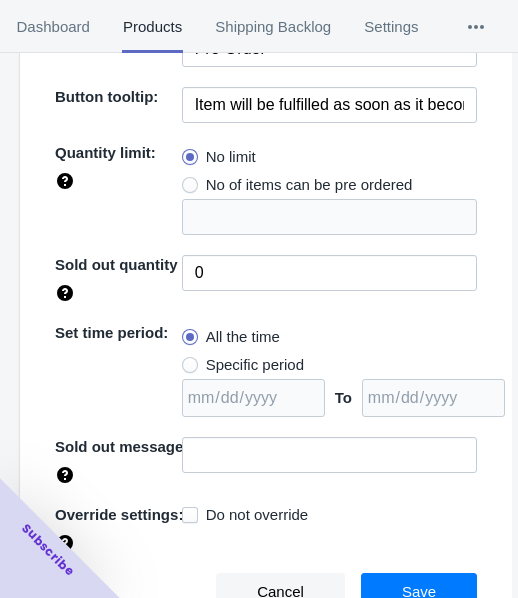 click on "Specific period" at bounding box center [243, 365] 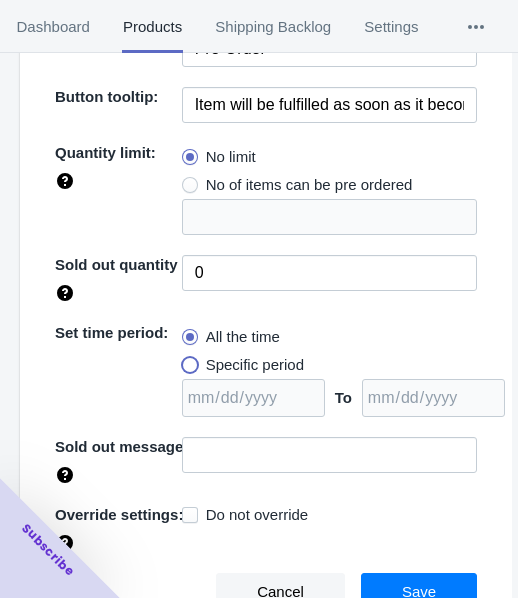 click on "Specific period" at bounding box center (187, 360) 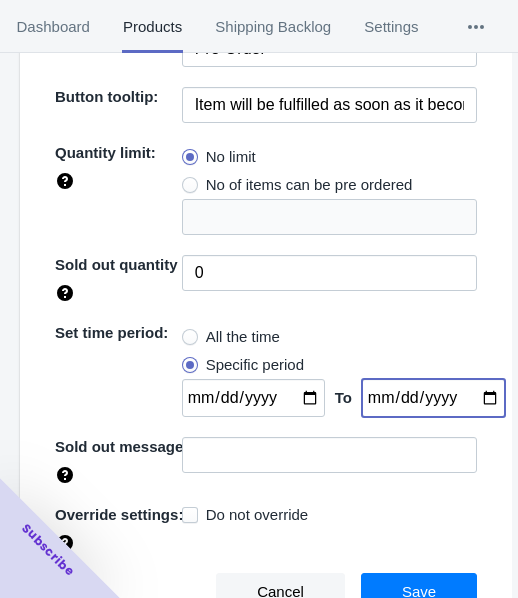 click at bounding box center [433, 398] 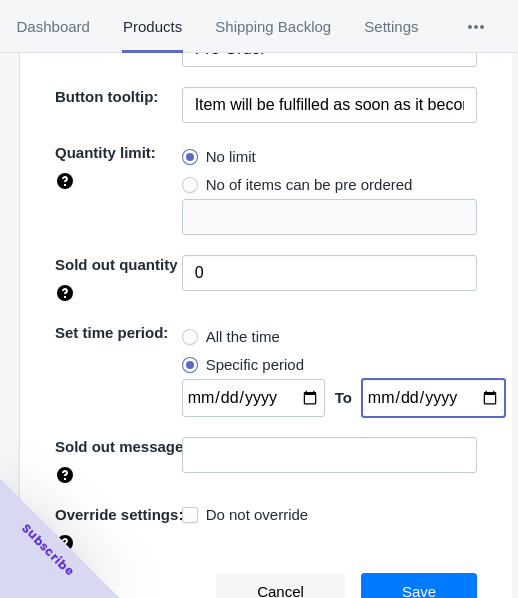 type on "[DATE]" 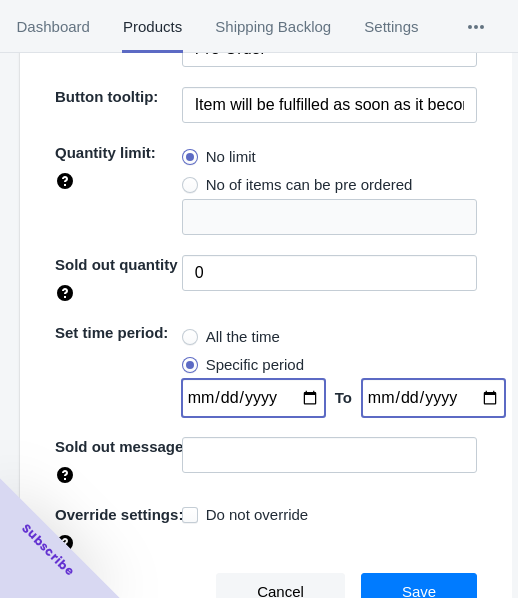 click at bounding box center [253, 398] 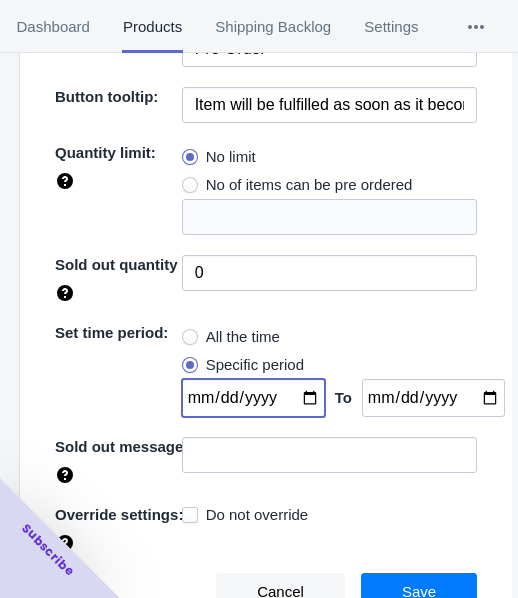 type on "[DATE]" 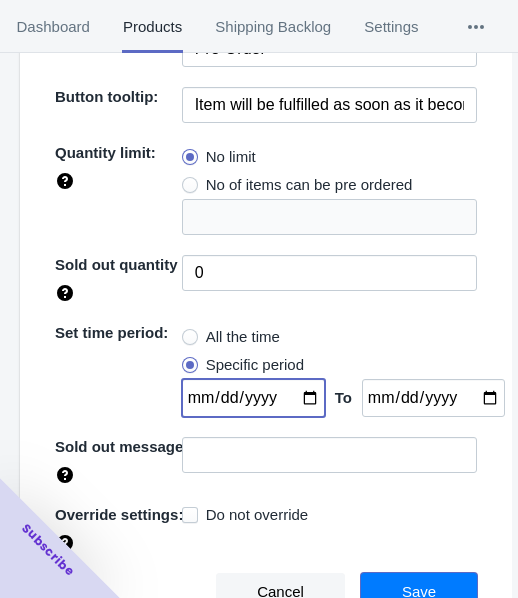 click on "Save" at bounding box center (419, 592) 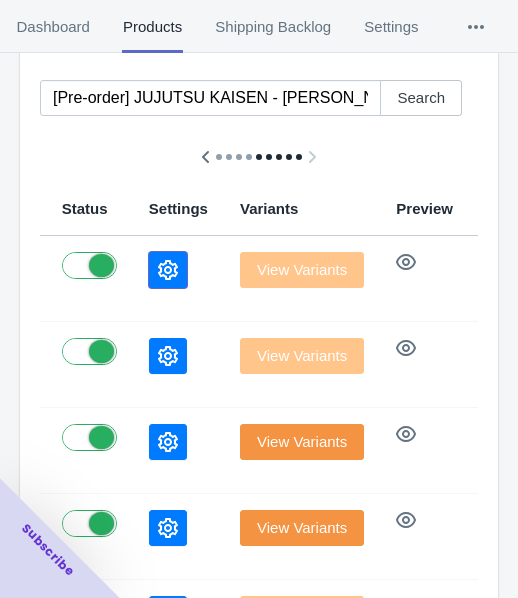 click 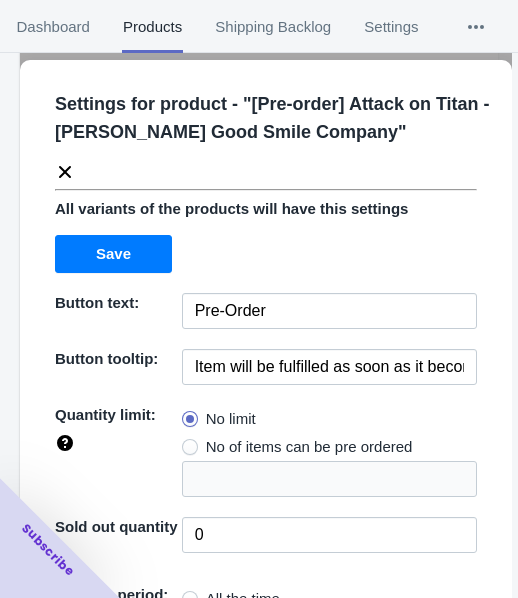 click 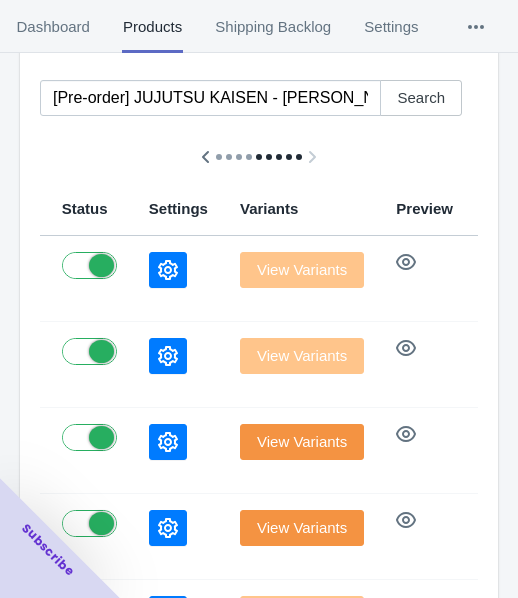 scroll, scrollTop: 0, scrollLeft: 0, axis: both 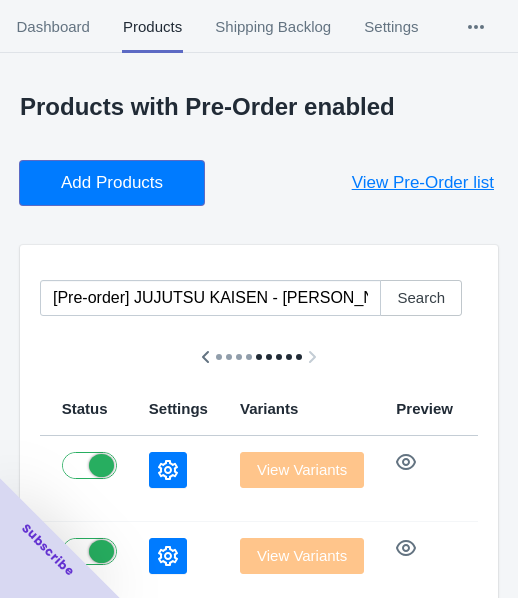 click on "Add Products" at bounding box center [112, 183] 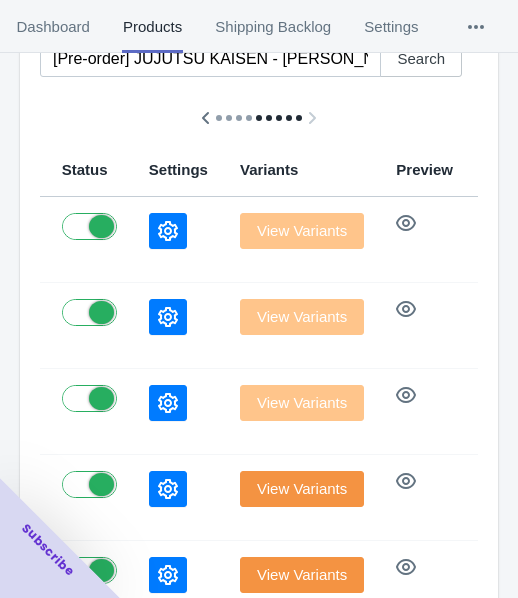 scroll, scrollTop: 300, scrollLeft: 0, axis: vertical 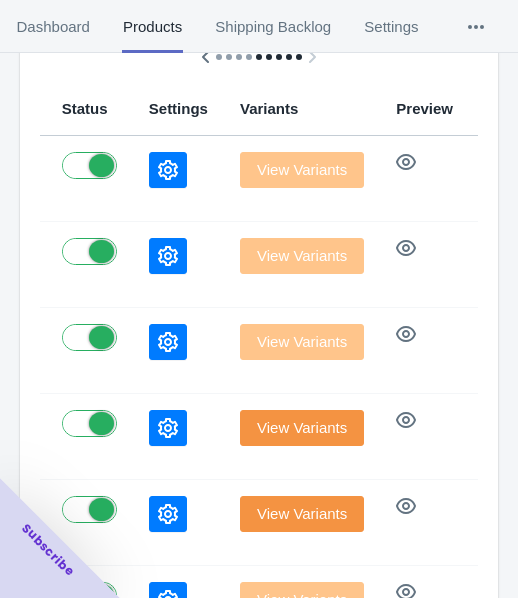 click at bounding box center [168, 170] 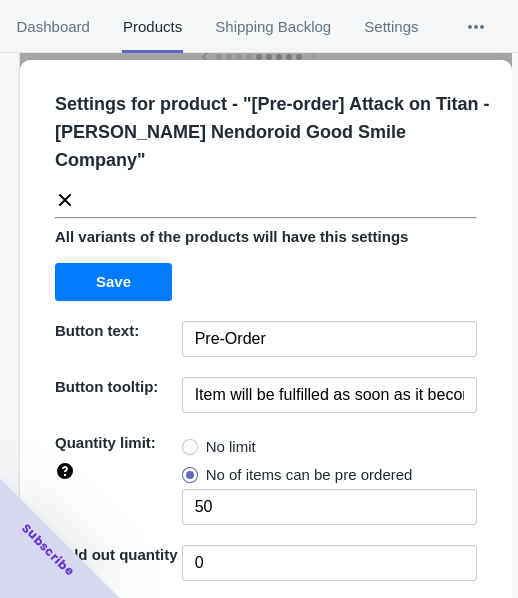 scroll, scrollTop: 200, scrollLeft: 0, axis: vertical 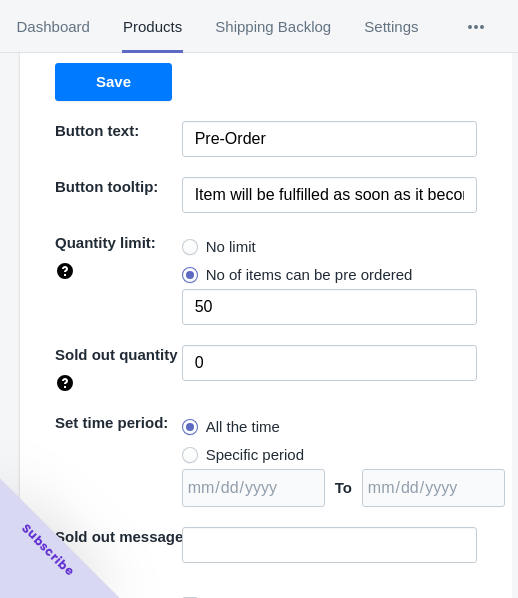 drag, startPoint x: 221, startPoint y: 234, endPoint x: 295, endPoint y: 378, distance: 161.9012 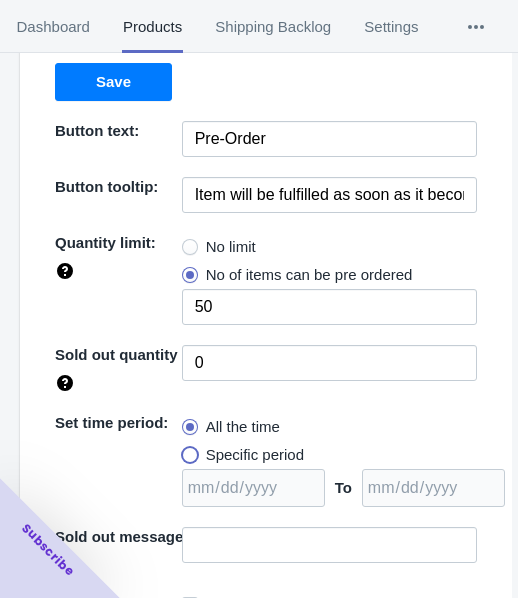 click on "Specific period" at bounding box center [187, 450] 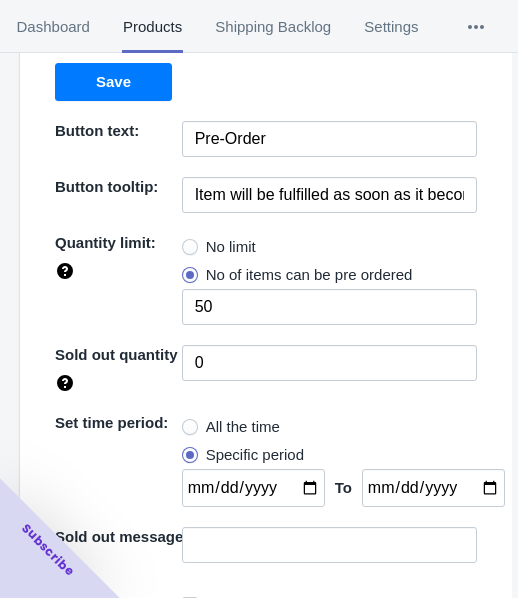 click on "No limit" at bounding box center [231, 247] 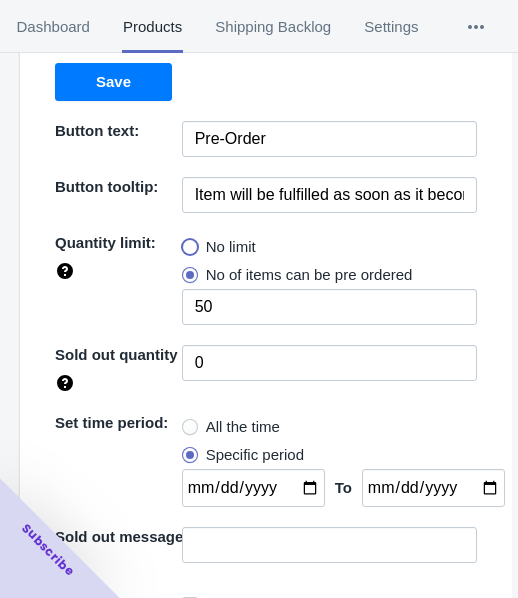 click on "No limit" at bounding box center (187, 242) 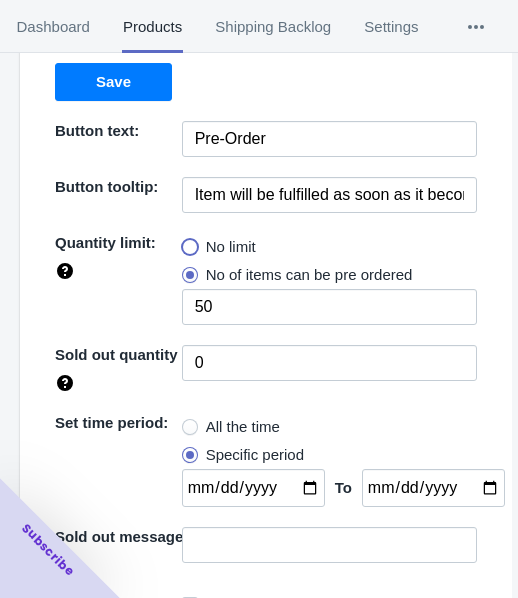 radio on "true" 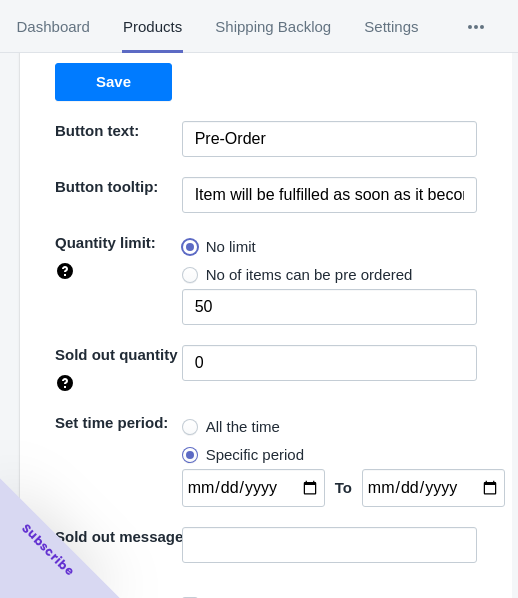 type 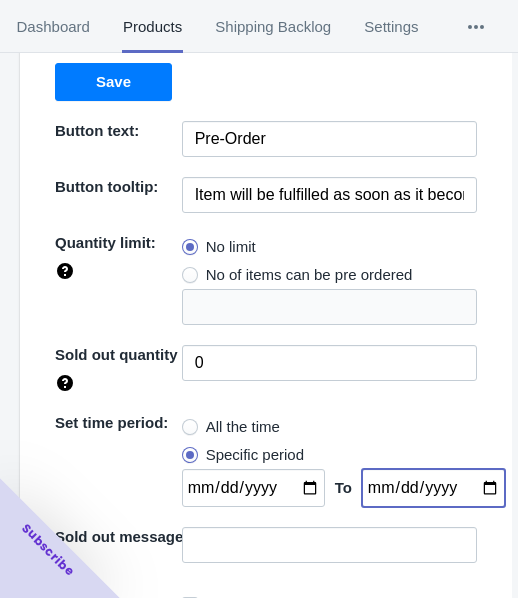 click at bounding box center [433, 488] 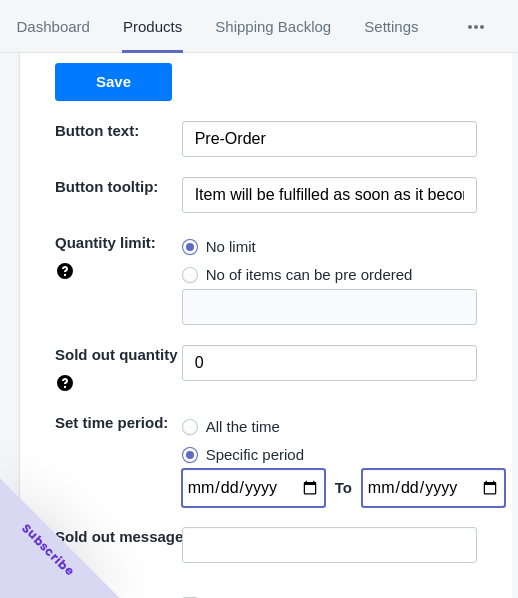 click at bounding box center [253, 488] 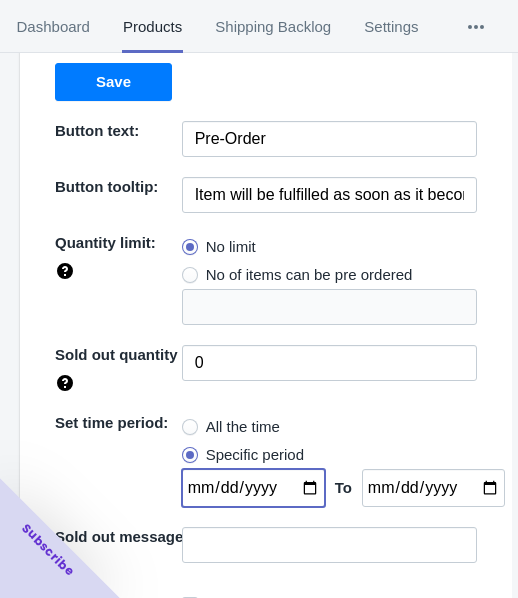 type on "[DATE]" 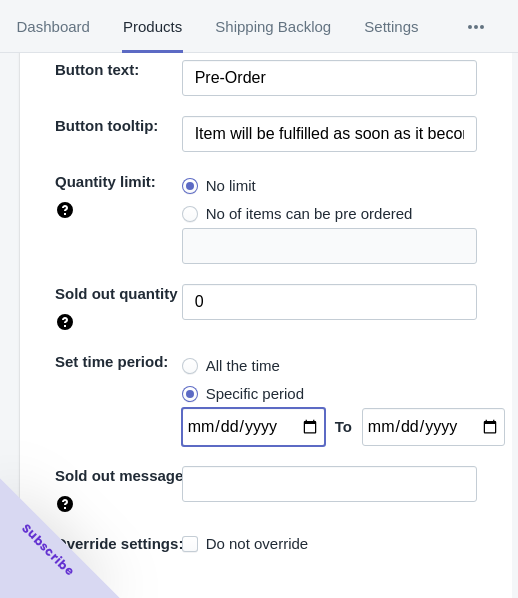scroll, scrollTop: 290, scrollLeft: 0, axis: vertical 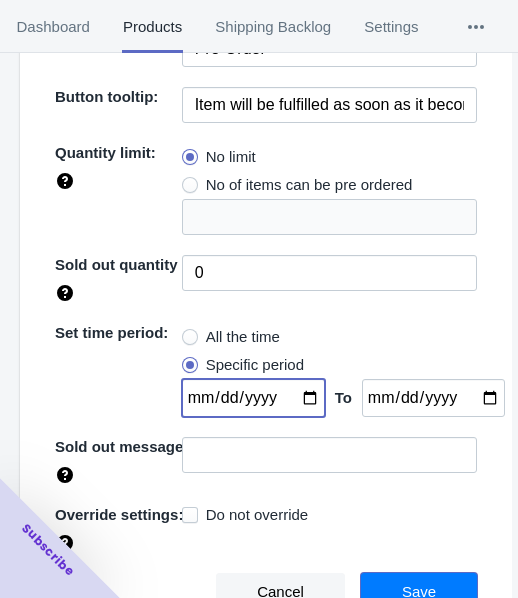 click on "Save" at bounding box center [419, 592] 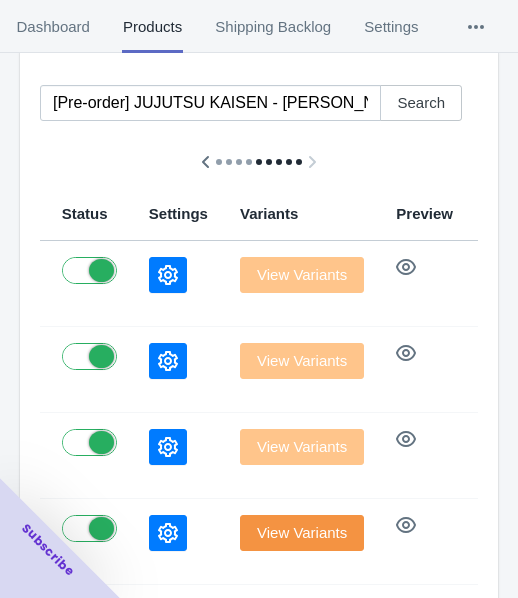 scroll, scrollTop: 100, scrollLeft: 0, axis: vertical 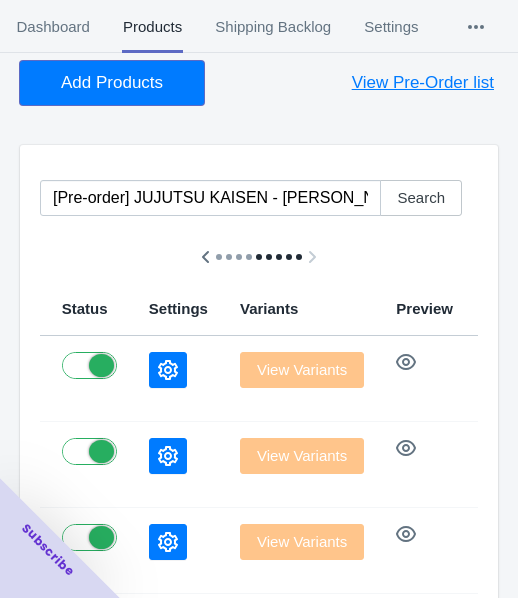 click on "Add Products" at bounding box center [112, 83] 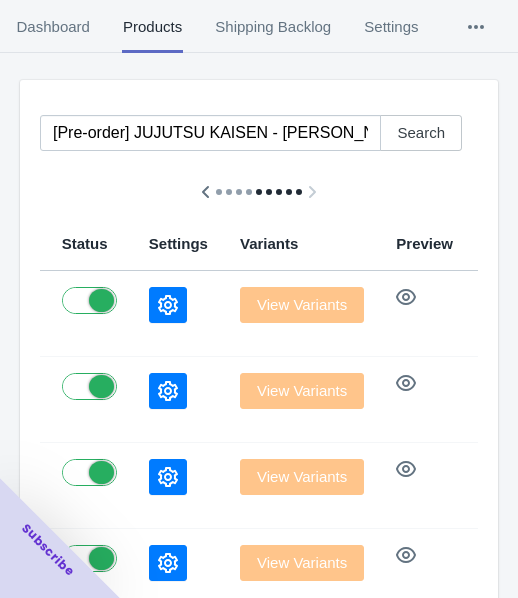 scroll, scrollTop: 300, scrollLeft: 0, axis: vertical 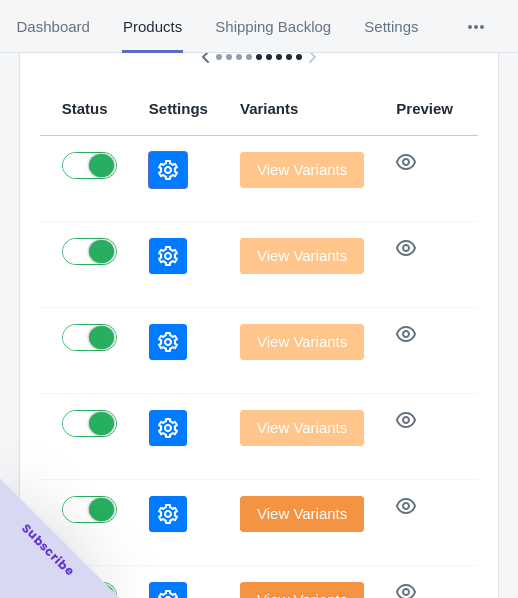click 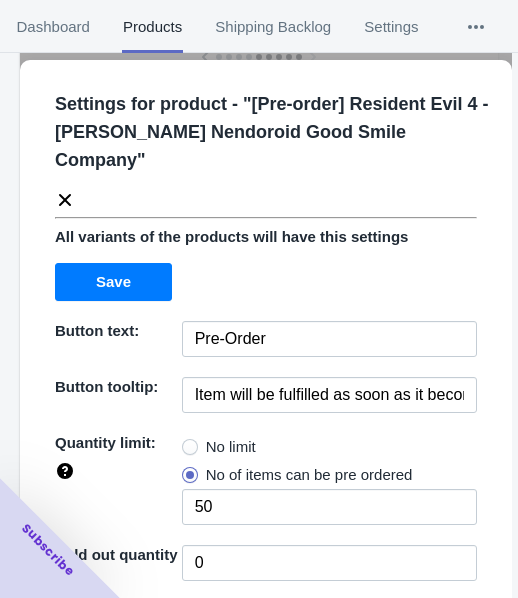 scroll, scrollTop: 100, scrollLeft: 0, axis: vertical 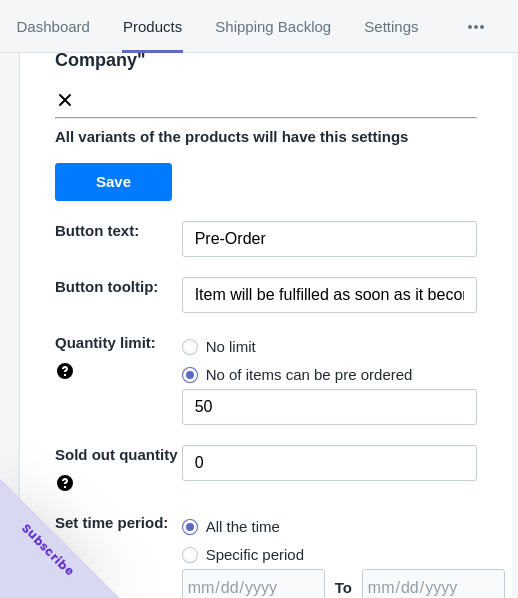click on "Settings for product - " [Pre-order] Resident Evil 4 - [PERSON_NAME] Nendoroid Good Smile Company " All variants of the products will have this settings Save Button text: Pre-Order Button tooltip: Item will be fulfilled as soon as it becomes available Quantity limit: No limit No of items can be pre ordered 50 Sold out quantity 0 Set time period: All the time Specific period To Sold out message: Override settings: Do not override Cancel Save" at bounding box center [266, 395] 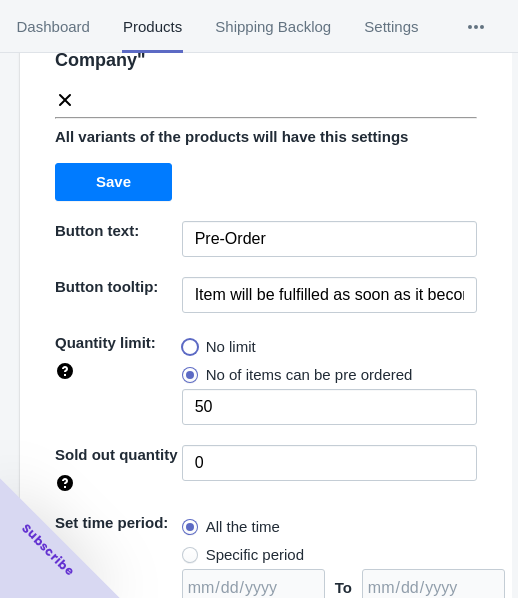 radio on "true" 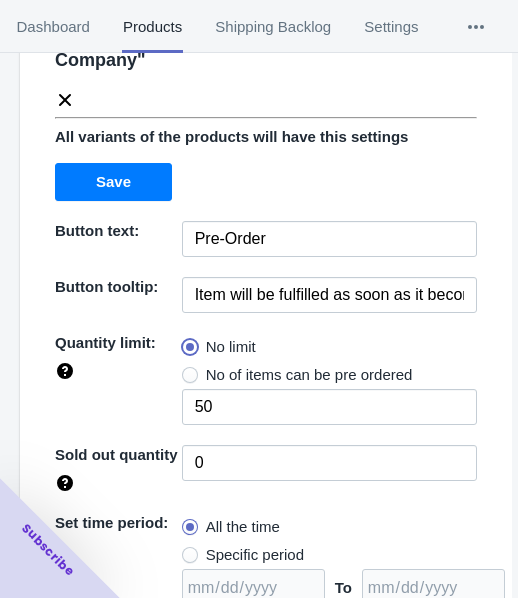 type 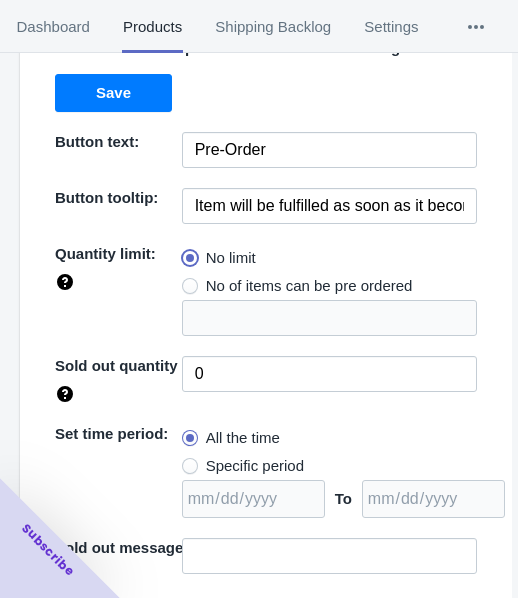 scroll, scrollTop: 262, scrollLeft: 0, axis: vertical 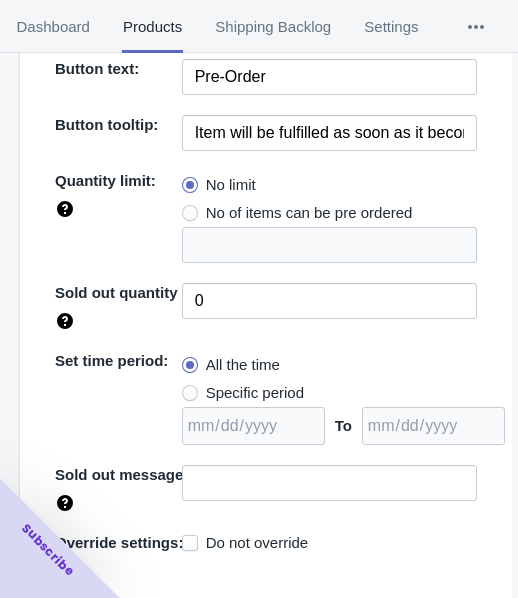 click on "Specific period" at bounding box center [255, 393] 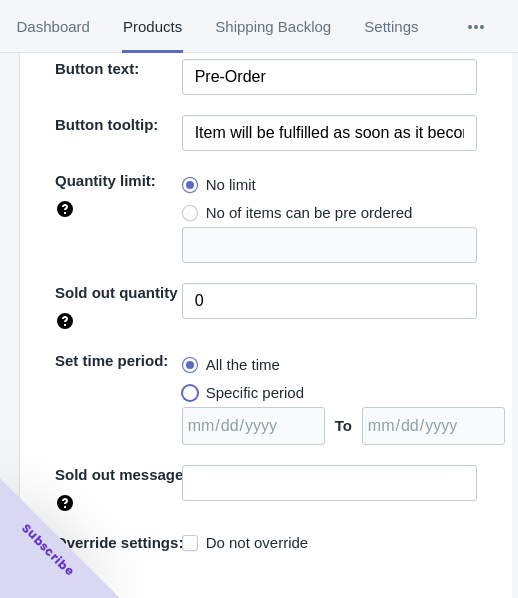 radio on "true" 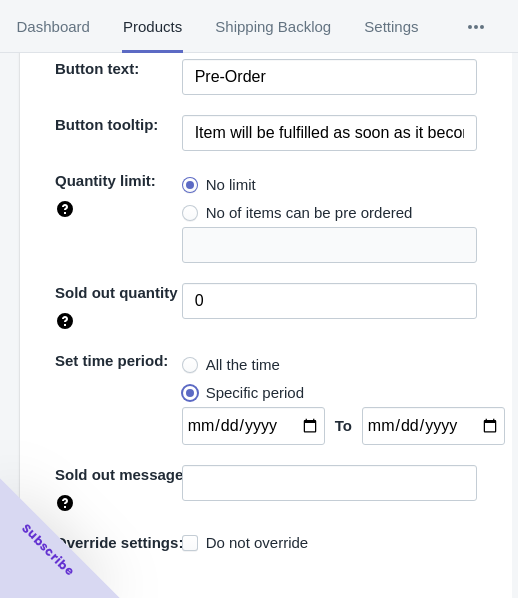scroll, scrollTop: 400, scrollLeft: 0, axis: vertical 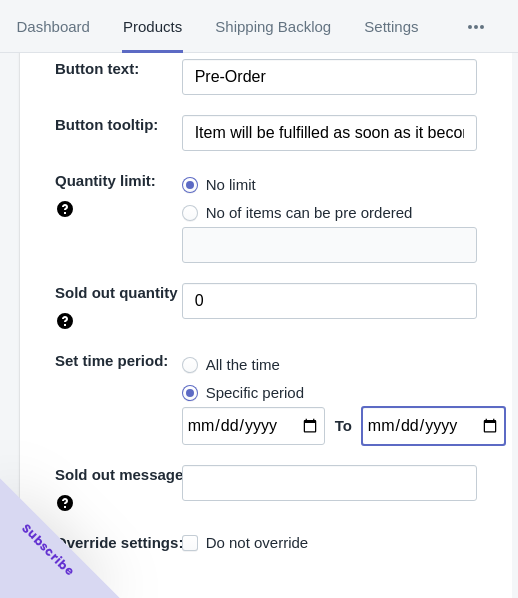 click at bounding box center (433, 426) 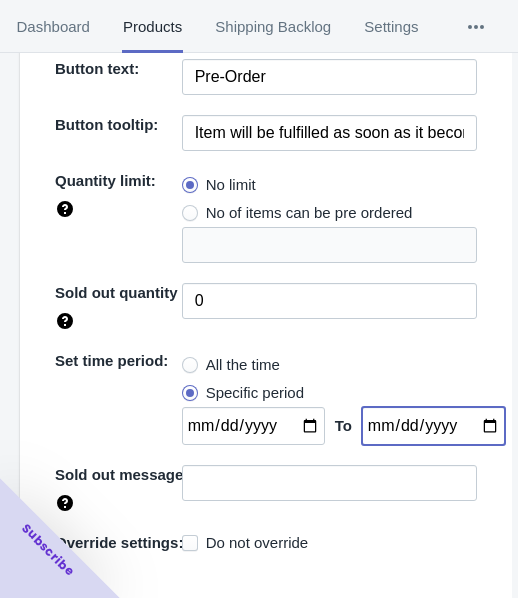 type on "[DATE]" 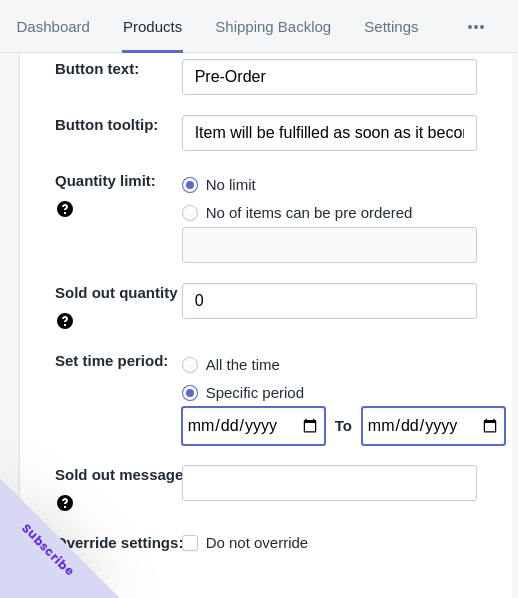 click at bounding box center (253, 426) 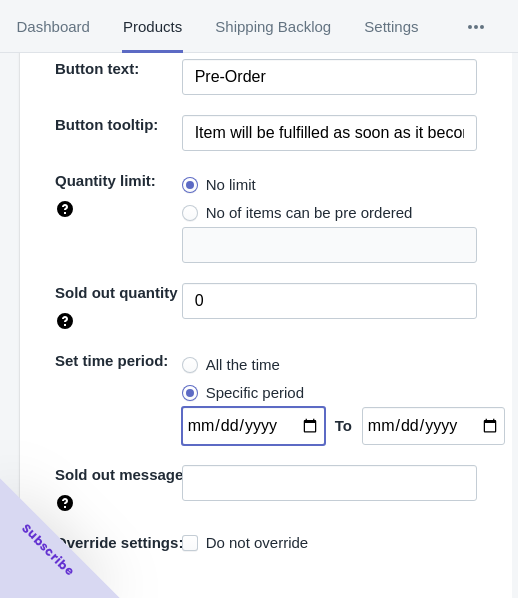 type on "[DATE]" 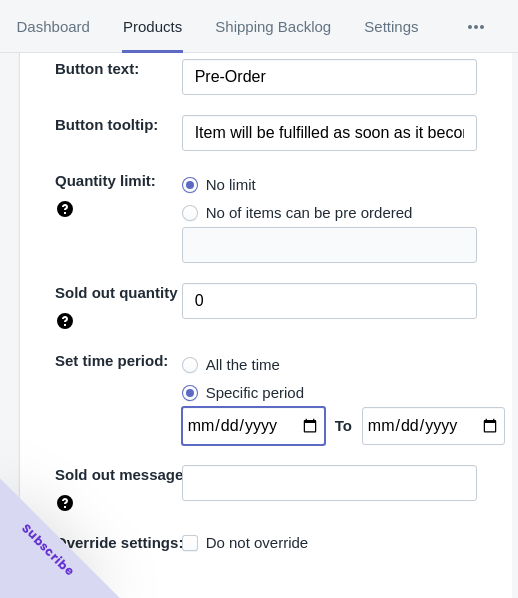 click on "Save" at bounding box center (419, 620) 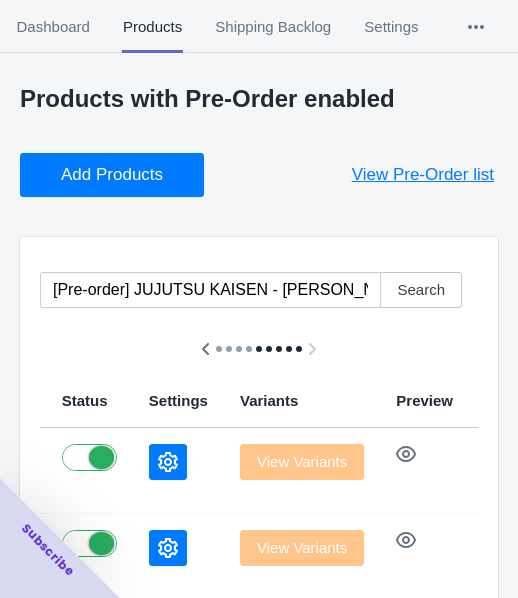 scroll, scrollTop: 0, scrollLeft: 0, axis: both 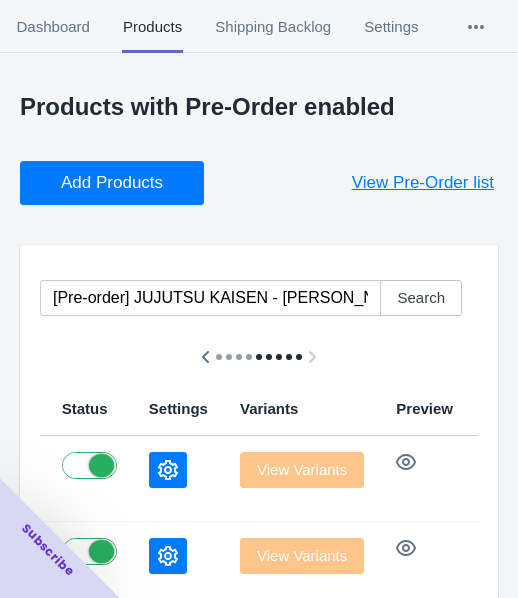 click on "Add Products" at bounding box center [112, 183] 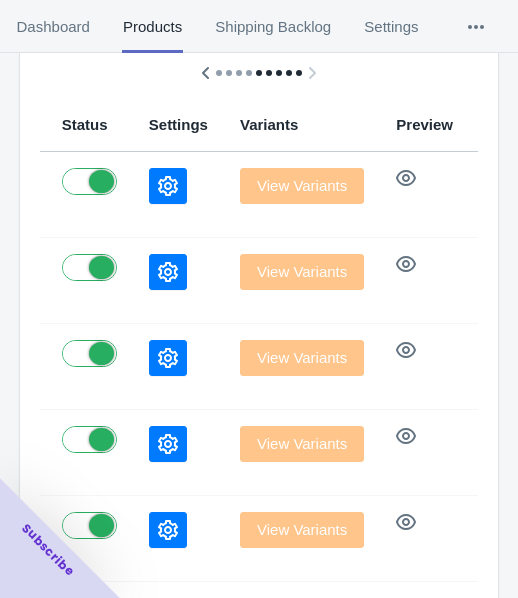 scroll, scrollTop: 300, scrollLeft: 0, axis: vertical 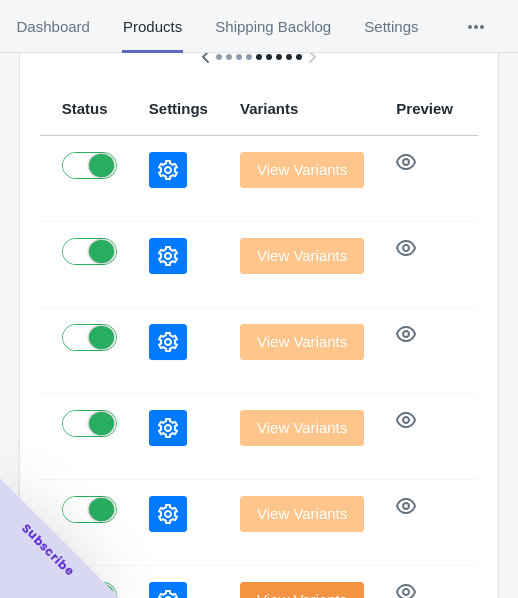 click 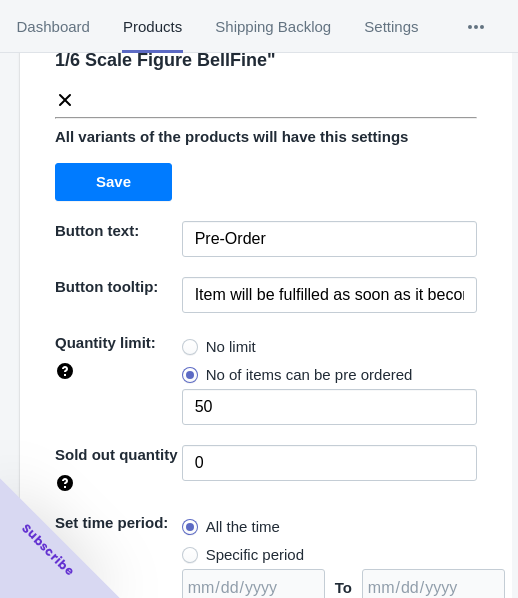 drag, startPoint x: 233, startPoint y: 336, endPoint x: 371, endPoint y: 300, distance: 142.61838 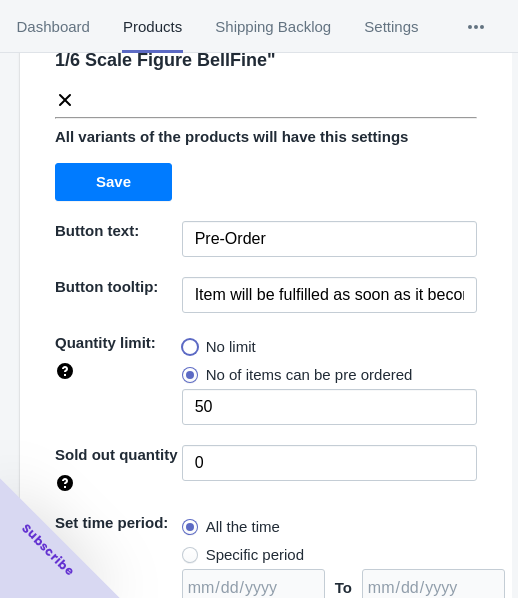 radio on "true" 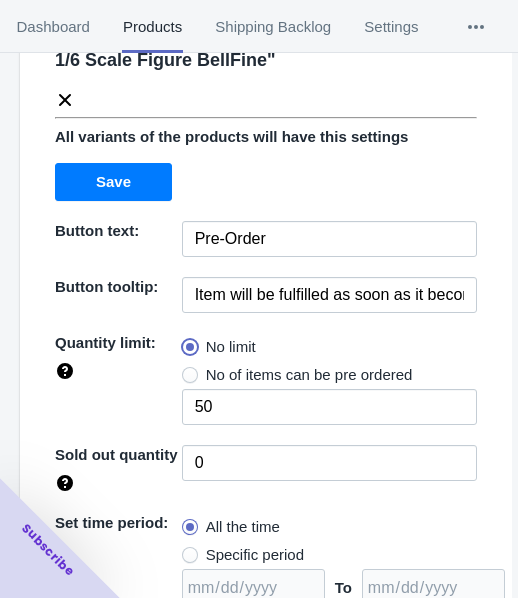 type 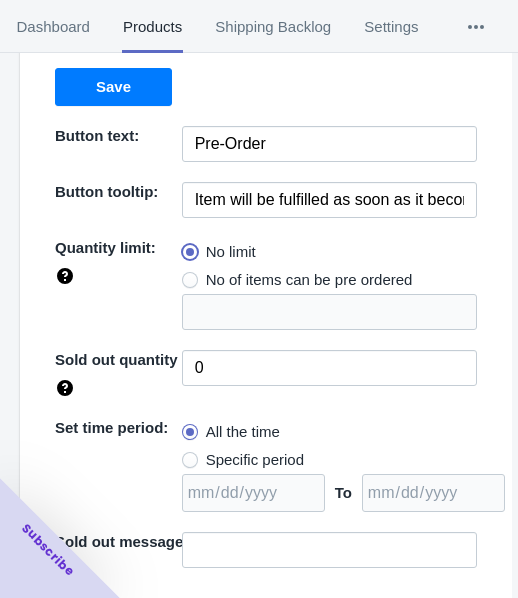 scroll, scrollTop: 290, scrollLeft: 0, axis: vertical 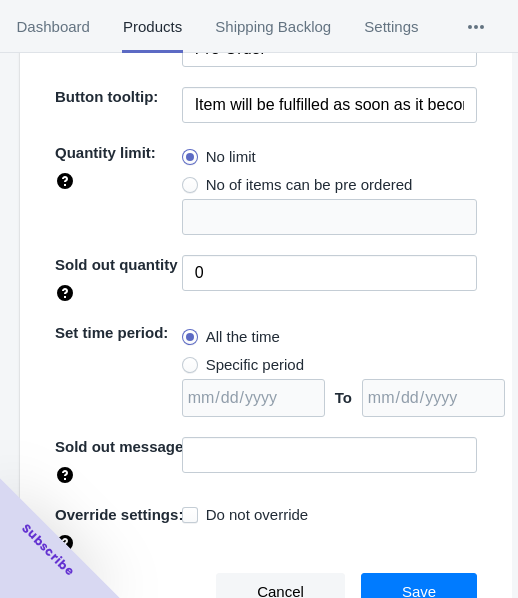 click on "Specific period" at bounding box center (255, 365) 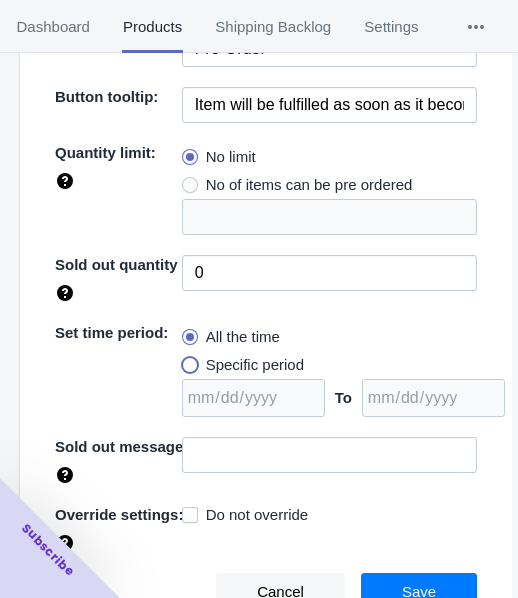 radio on "true" 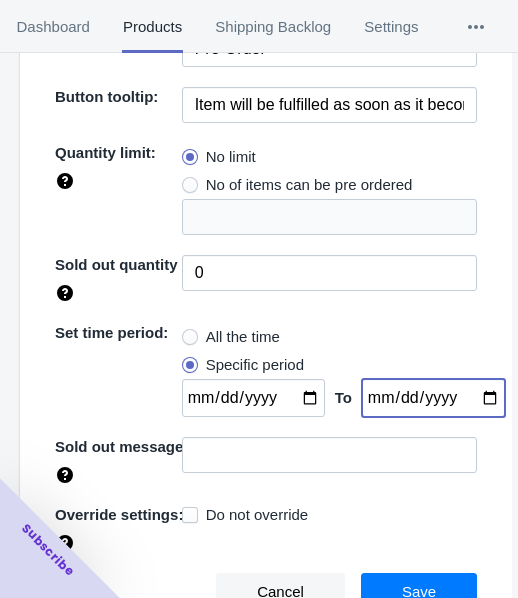 click at bounding box center [433, 398] 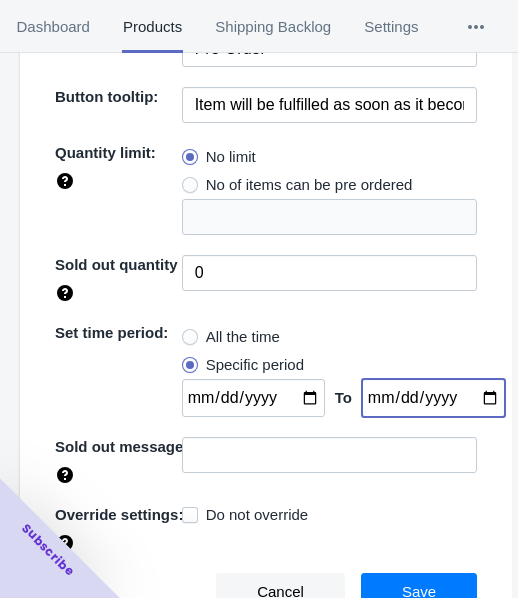 type on "[DATE]" 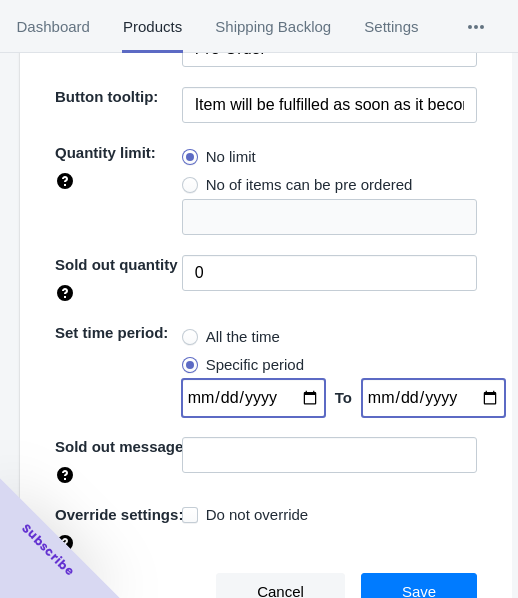 click at bounding box center [253, 398] 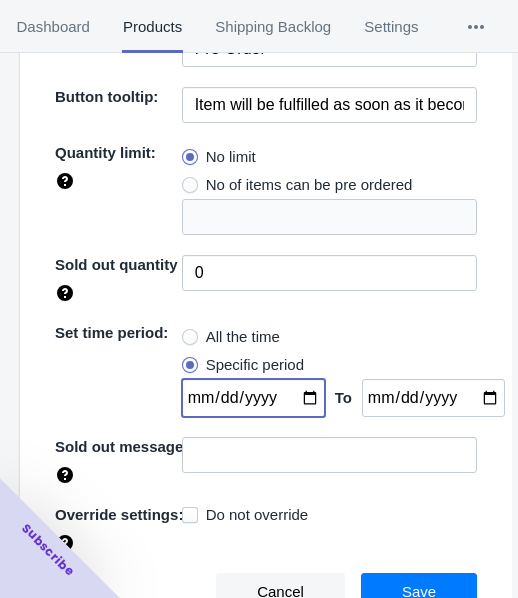 type on "[DATE]" 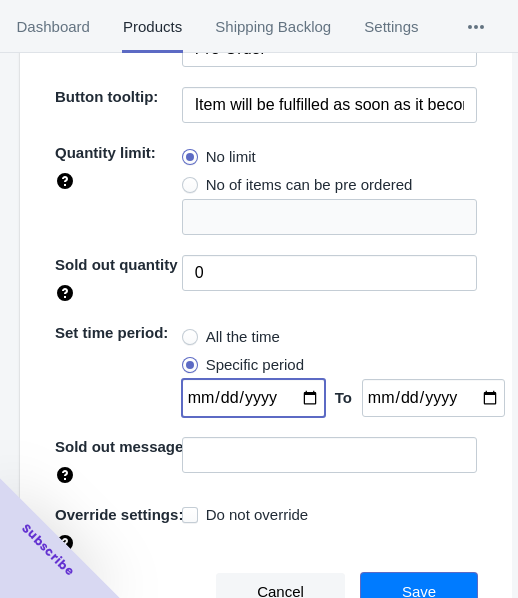 click on "Save" at bounding box center (419, 592) 